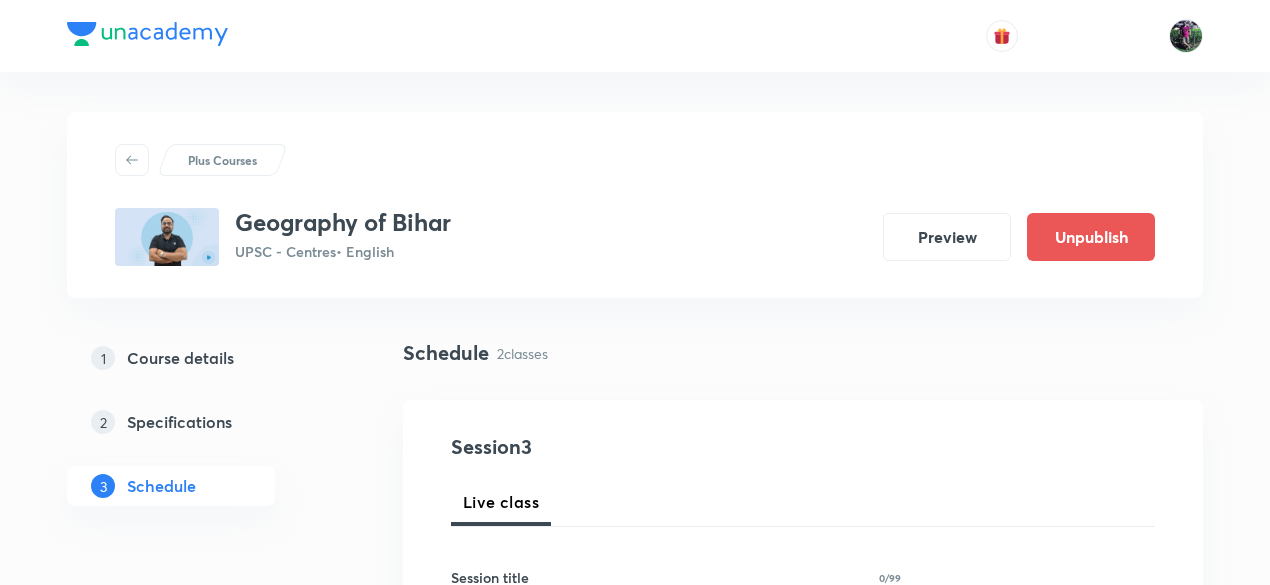scroll, scrollTop: 471, scrollLeft: 0, axis: vertical 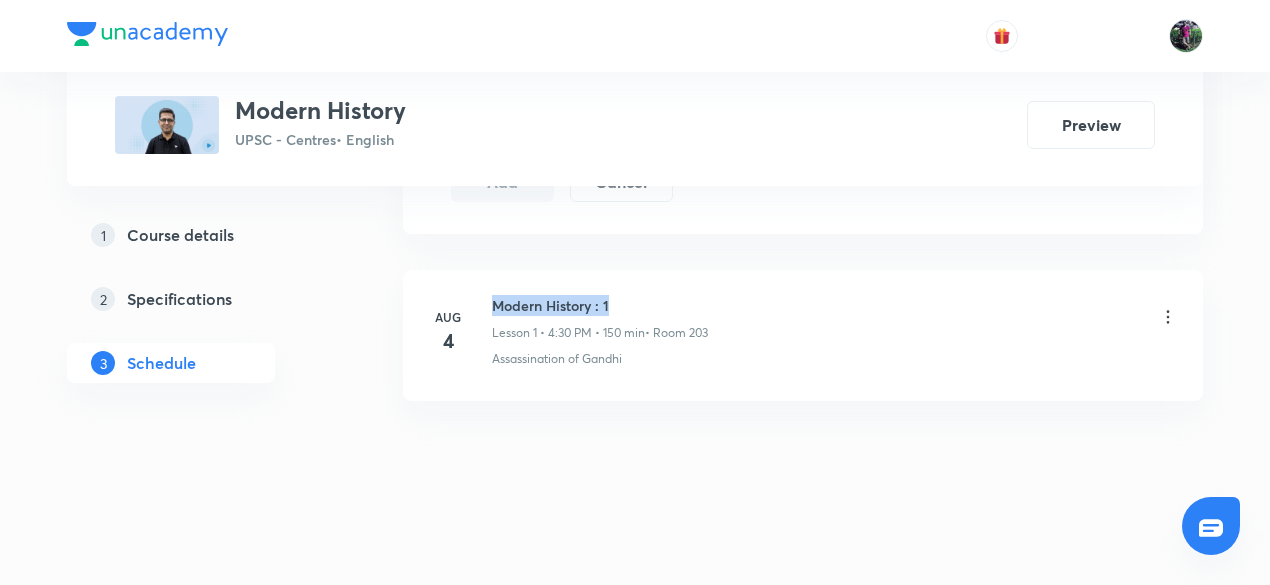 drag, startPoint x: 494, startPoint y: 297, endPoint x: 646, endPoint y: 297, distance: 152 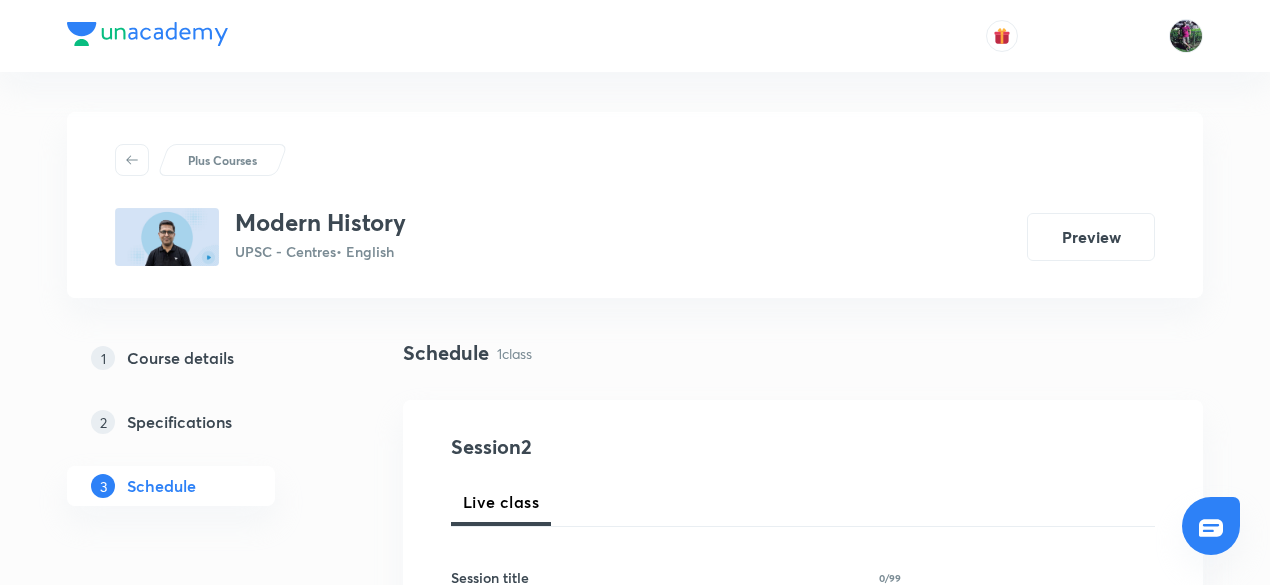 scroll, scrollTop: 273, scrollLeft: 0, axis: vertical 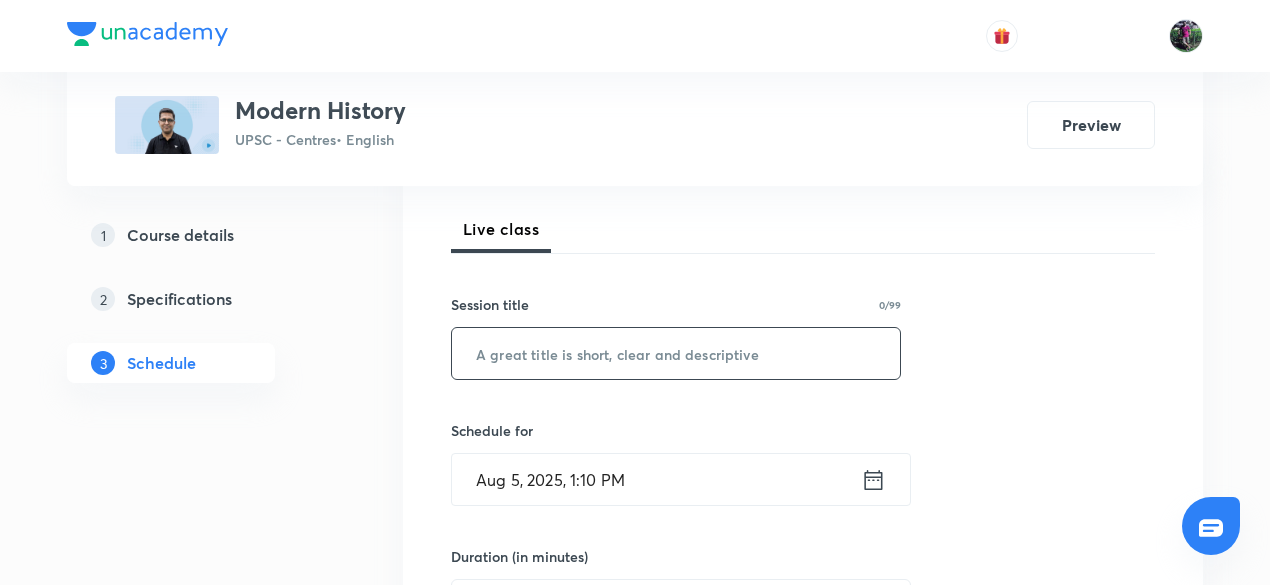 click at bounding box center (676, 353) 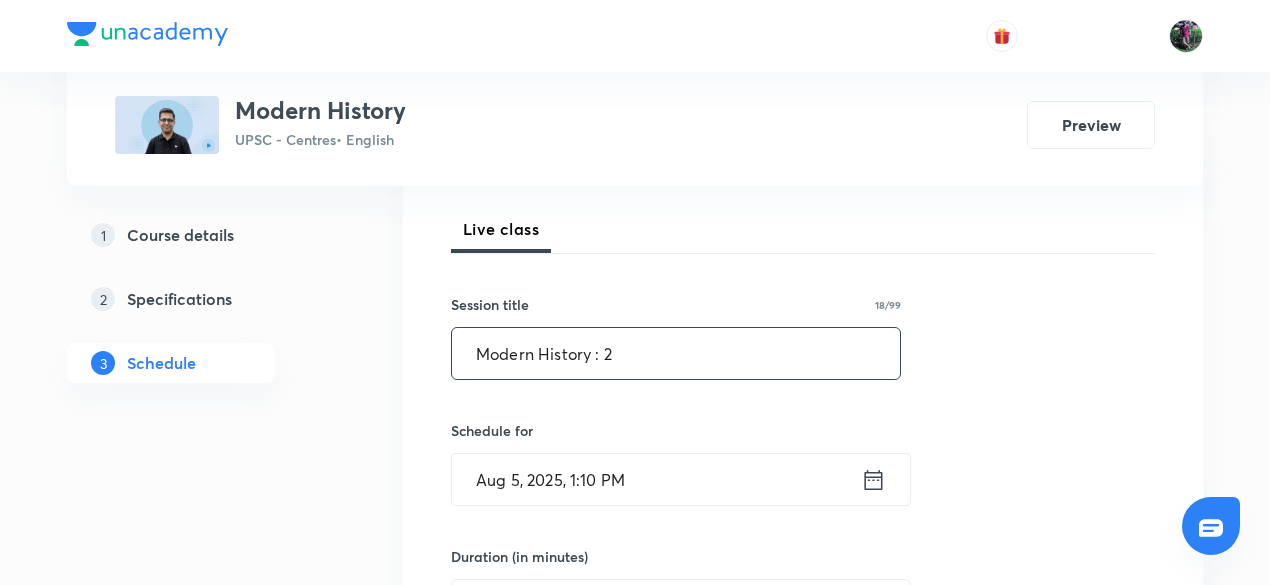 type on "Modern History : 2" 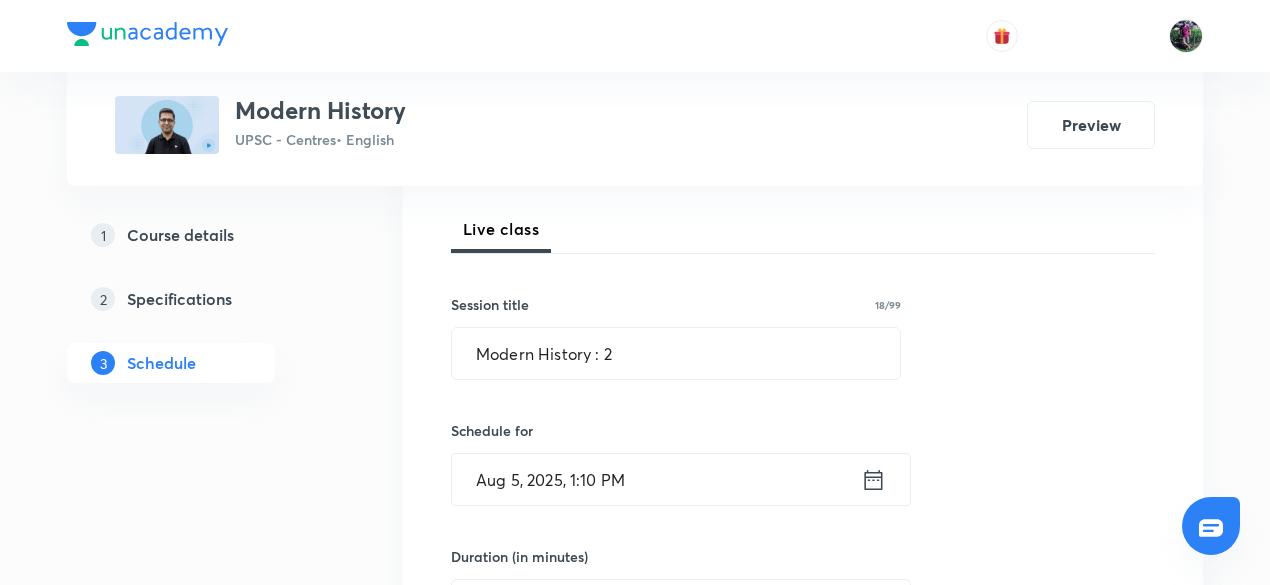 click on "Aug 5, 2025, 1:10 PM" at bounding box center [656, 479] 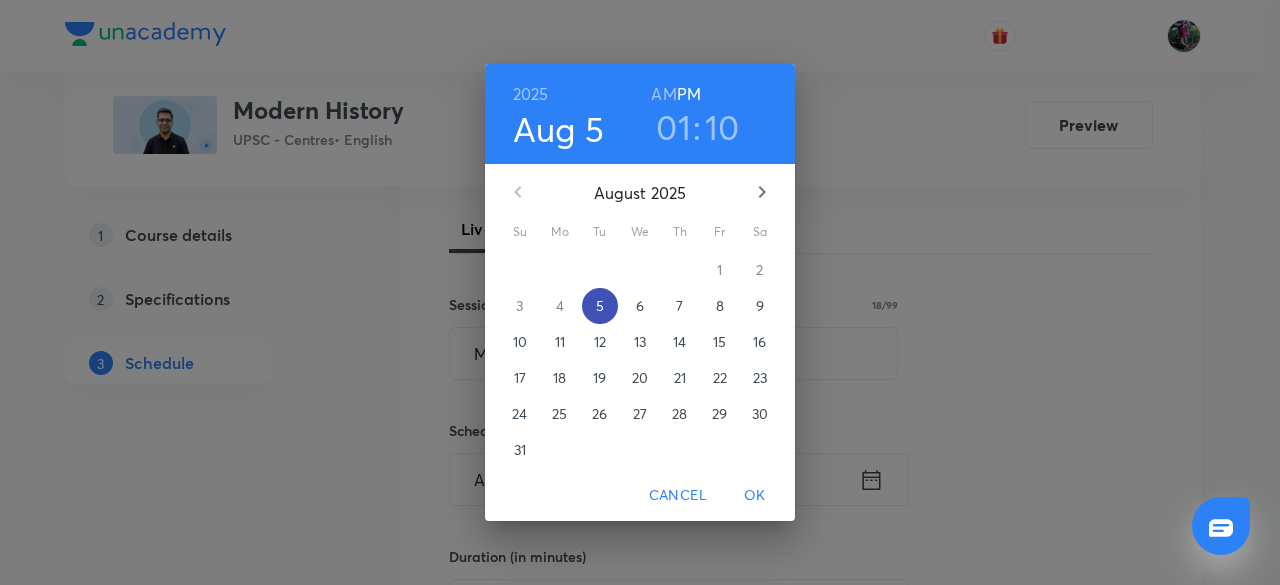 click on "5" at bounding box center [600, 306] 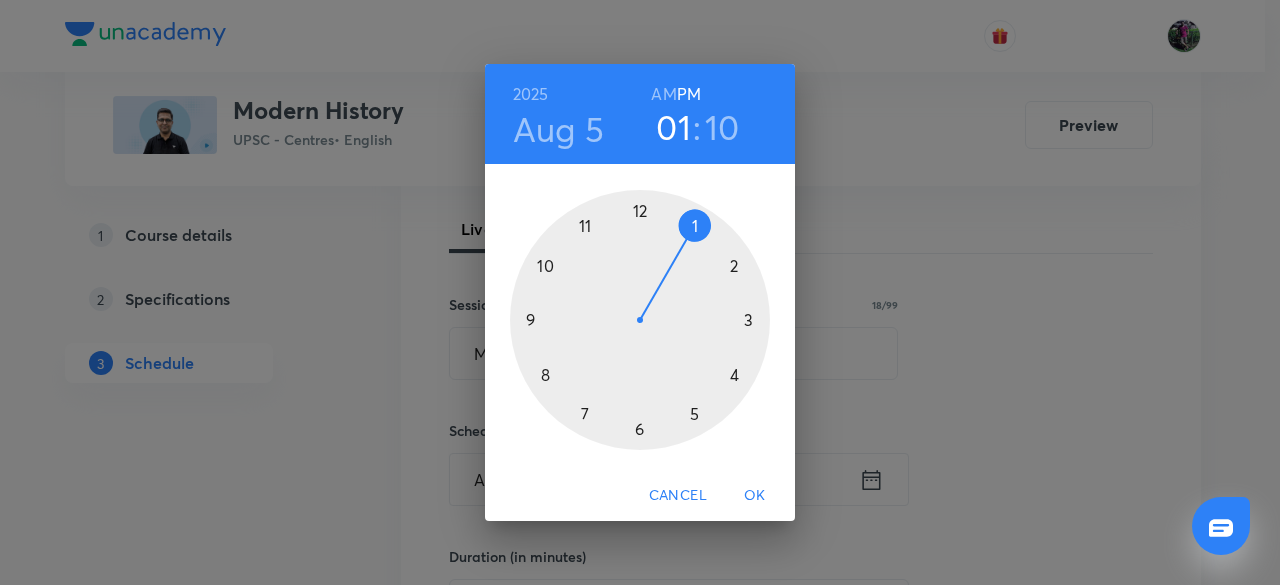 click at bounding box center (640, 320) 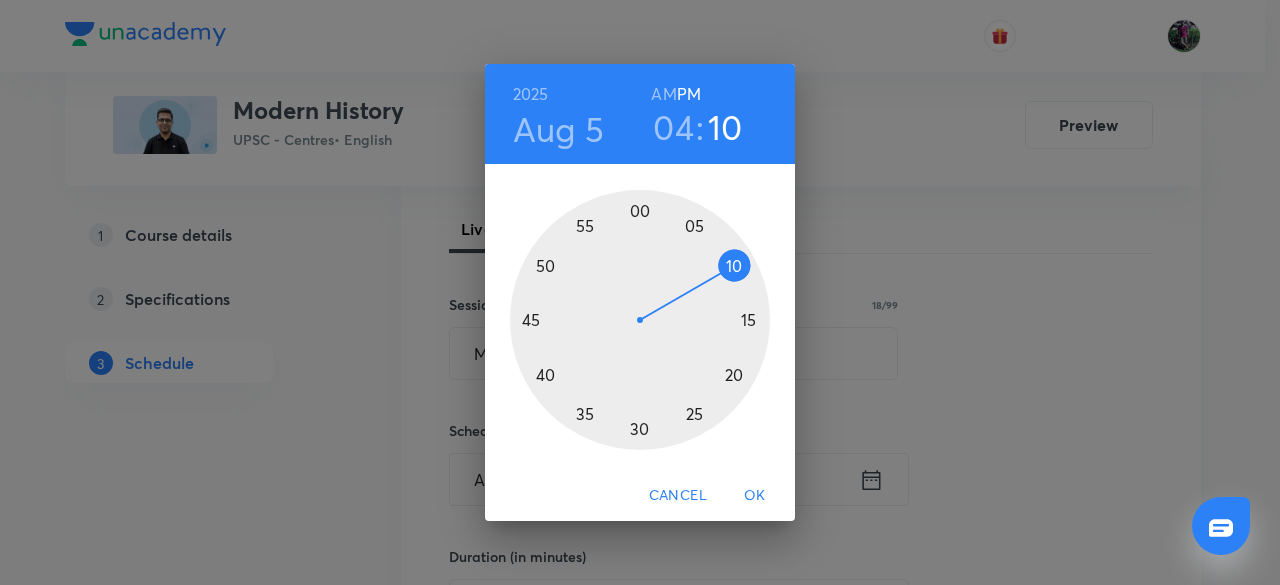click at bounding box center [640, 320] 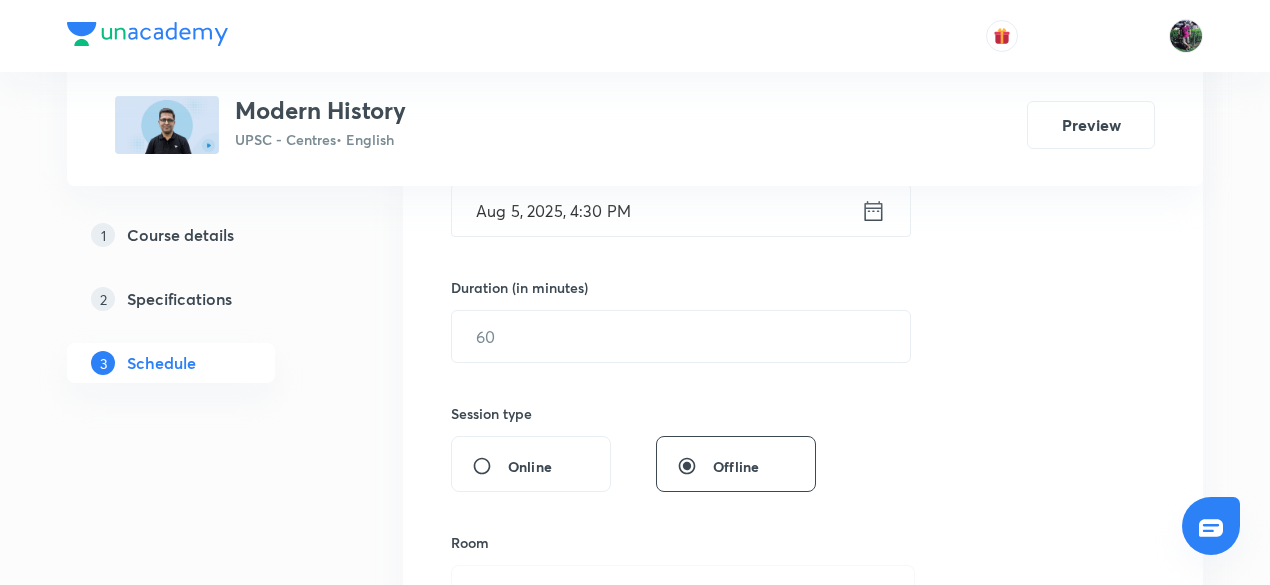 scroll, scrollTop: 634, scrollLeft: 0, axis: vertical 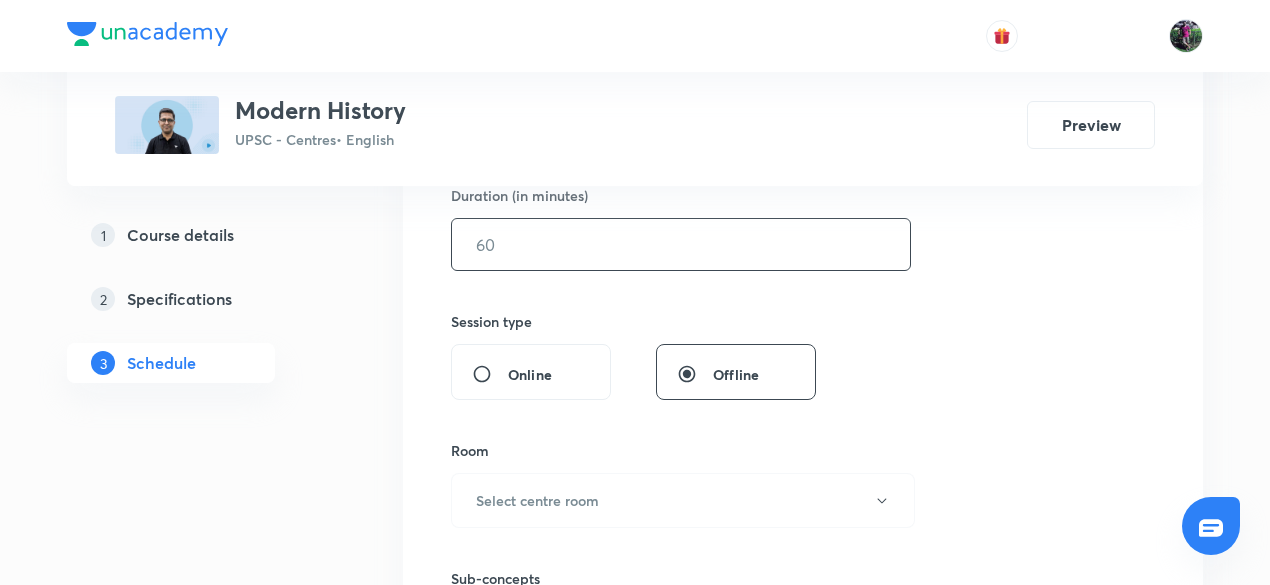 click at bounding box center (681, 244) 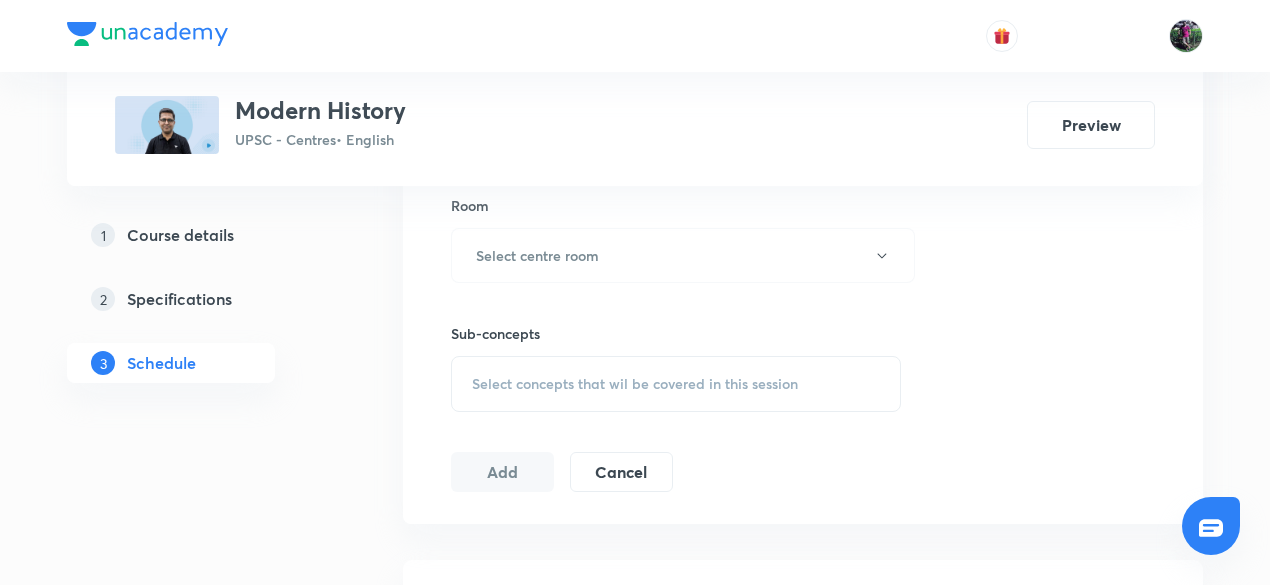 scroll, scrollTop: 885, scrollLeft: 0, axis: vertical 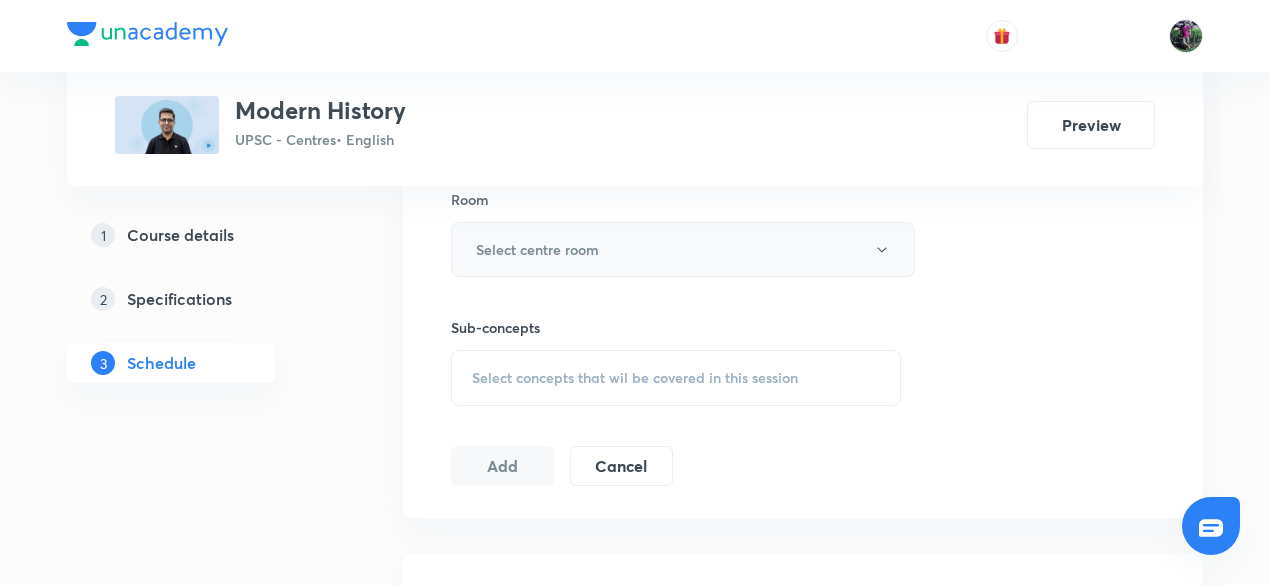 type on "150" 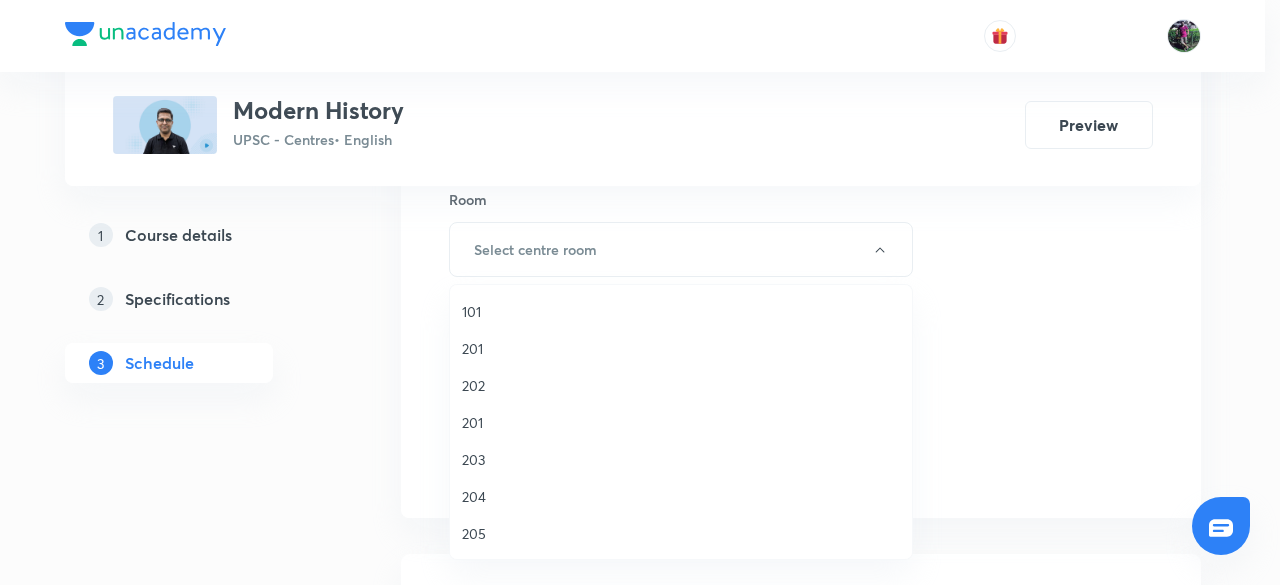click on "203" at bounding box center (681, 459) 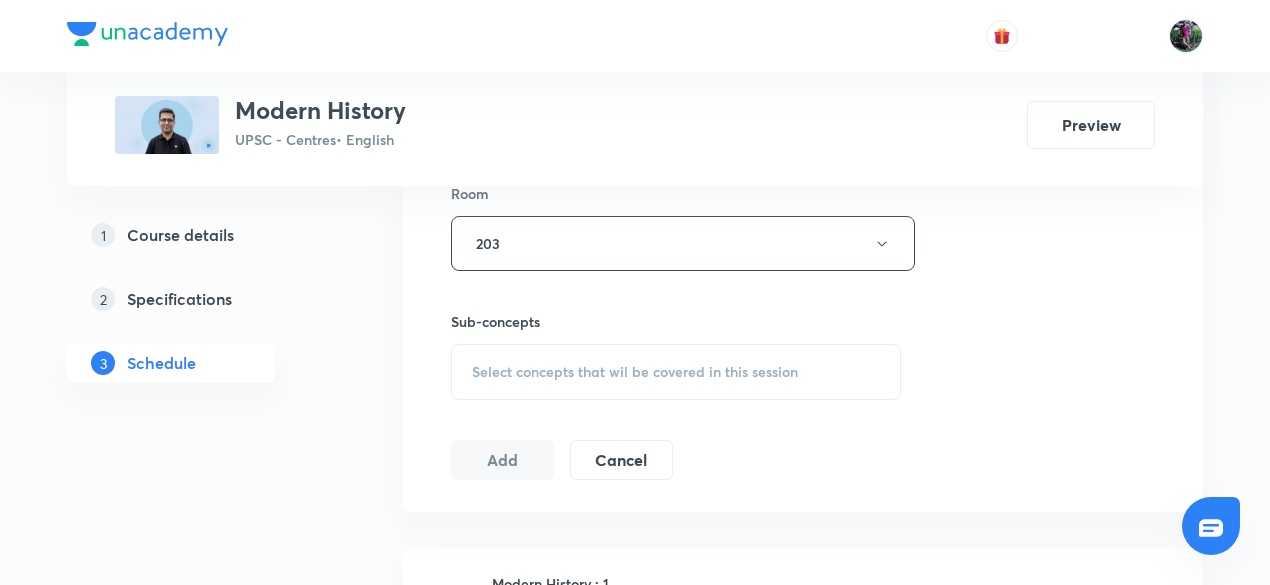 scroll, scrollTop: 866, scrollLeft: 0, axis: vertical 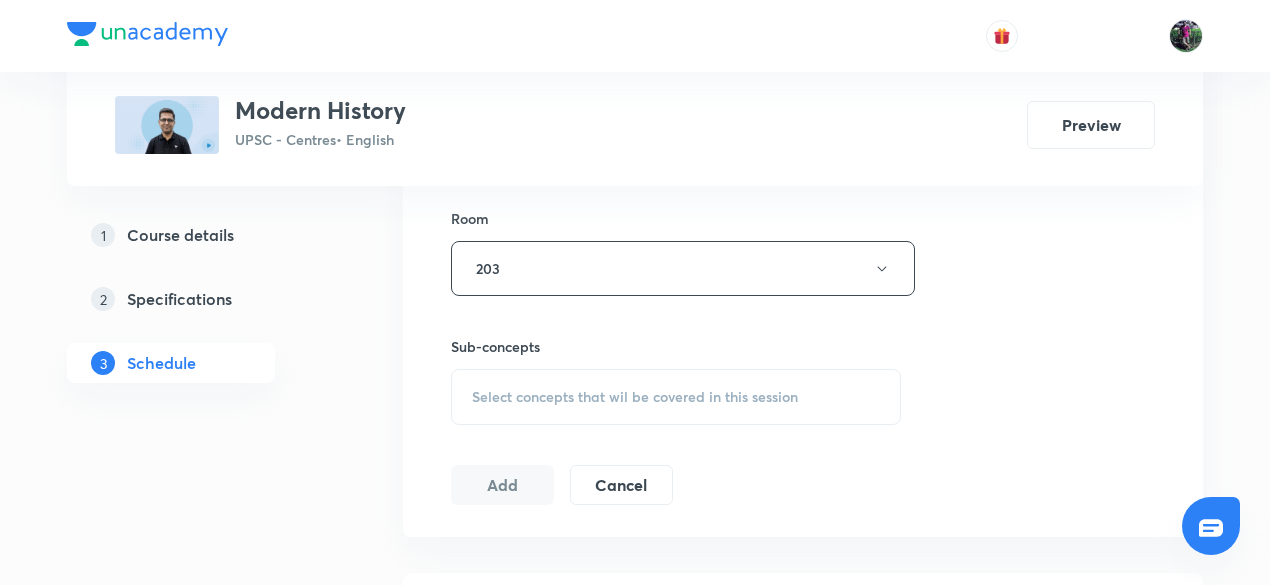 click on "Select concepts that wil be covered in this session" at bounding box center (635, 397) 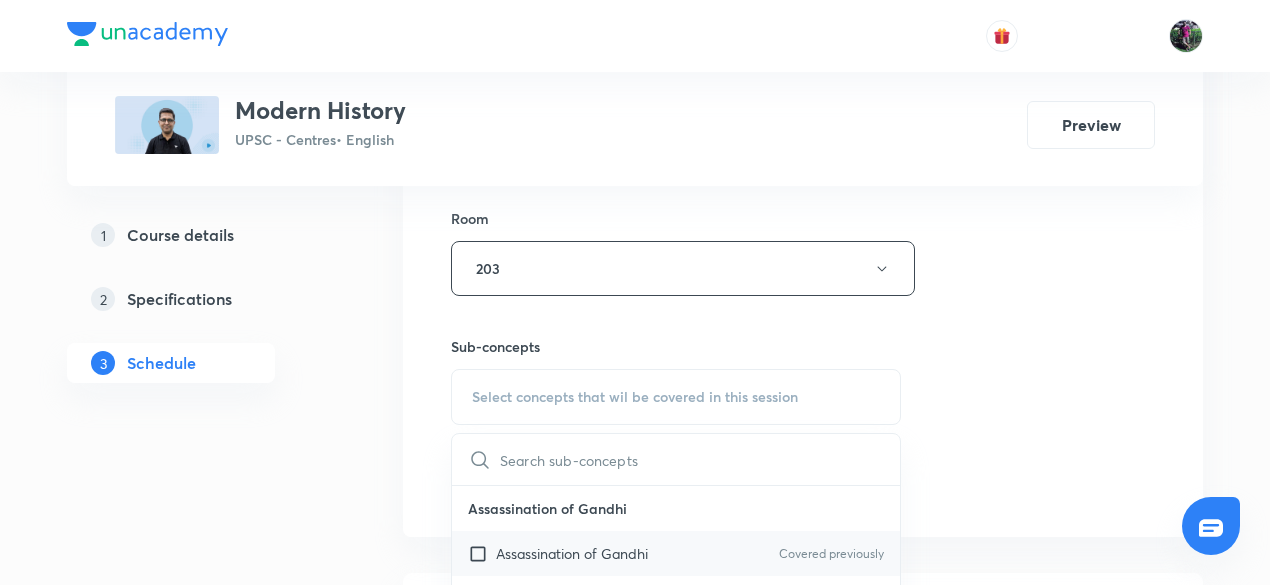 click on "Assassination of Gandhi" at bounding box center (572, 553) 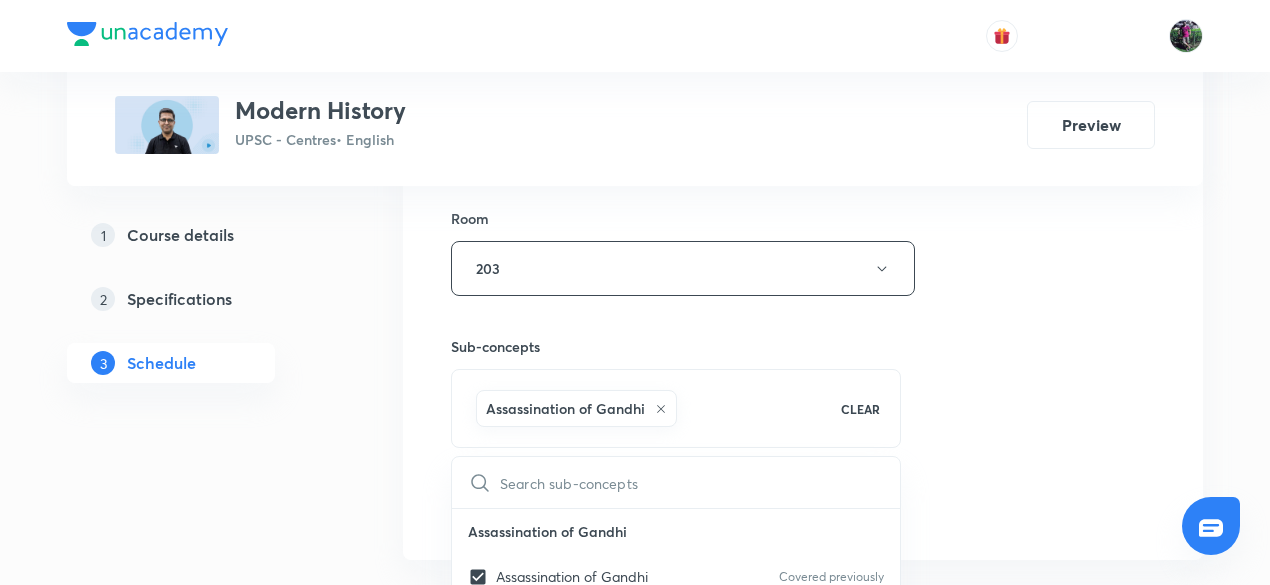 click on "Session  2 Live class Session title 18/99 Modern History : 2 ​ Schedule for Aug 5, 2025, 4:30 PM ​ Duration (in minutes) 150 ​   Session type Online Offline Room 203 Sub-concepts Assassination of Gandhi CLEAR ​ Assassination of Gandhi Assassination of Gandhi Covered previously Challenges Associated with Division of Resources Challenges Associated with Division of Resources Communists and Independence Communists and Independence First Day of Independent India First Cabinet After Independence Radcliffe’s Boundary Award & Communal Riots Radcliffe’s Boundary Award & Communal Riots Rehabilitation & Resettlement of Refugees Bengal Centres of Refugee Settlements in India Delhi Pact on Minorities East Punjab Balance - Sheet of Peasant Movements Balance - Sheet of Peasant Movements Bardoli Satyagraha Bardoli Satyagraha Deccan Riots Deccan Riots During the War During the War Eka Movement Eka Movement Indigo Revolt (1859-60) Indigo Revolt (1859-60) Mappila Revolt Mappila Revolt Pabna Agrarian Leagues Add" at bounding box center (803, 47) 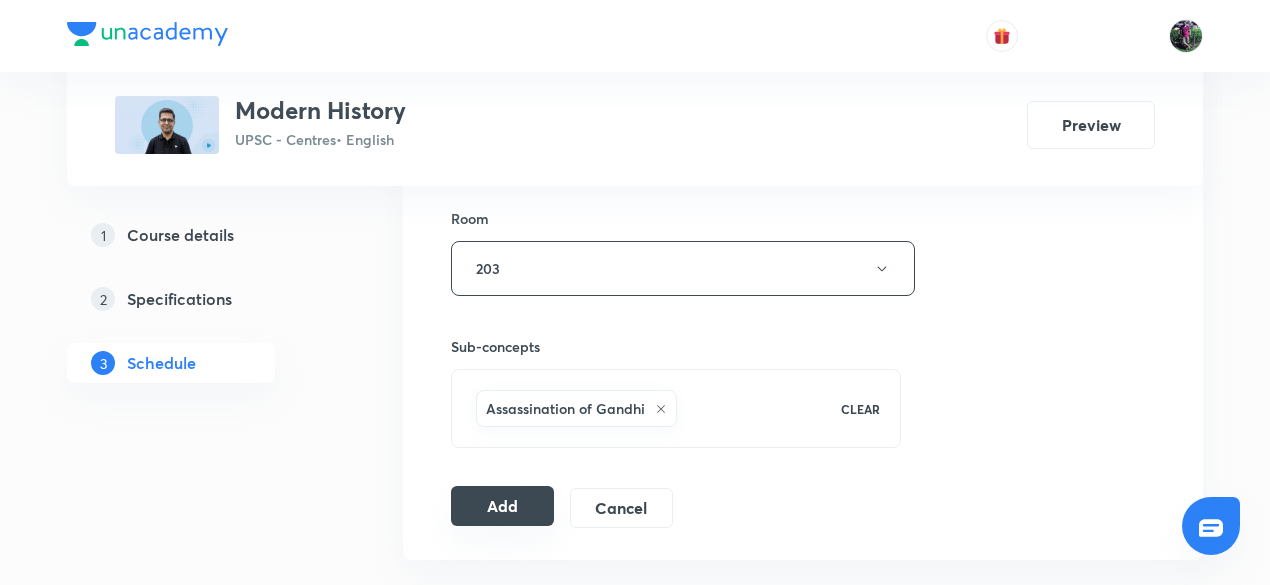click on "Add" at bounding box center (502, 506) 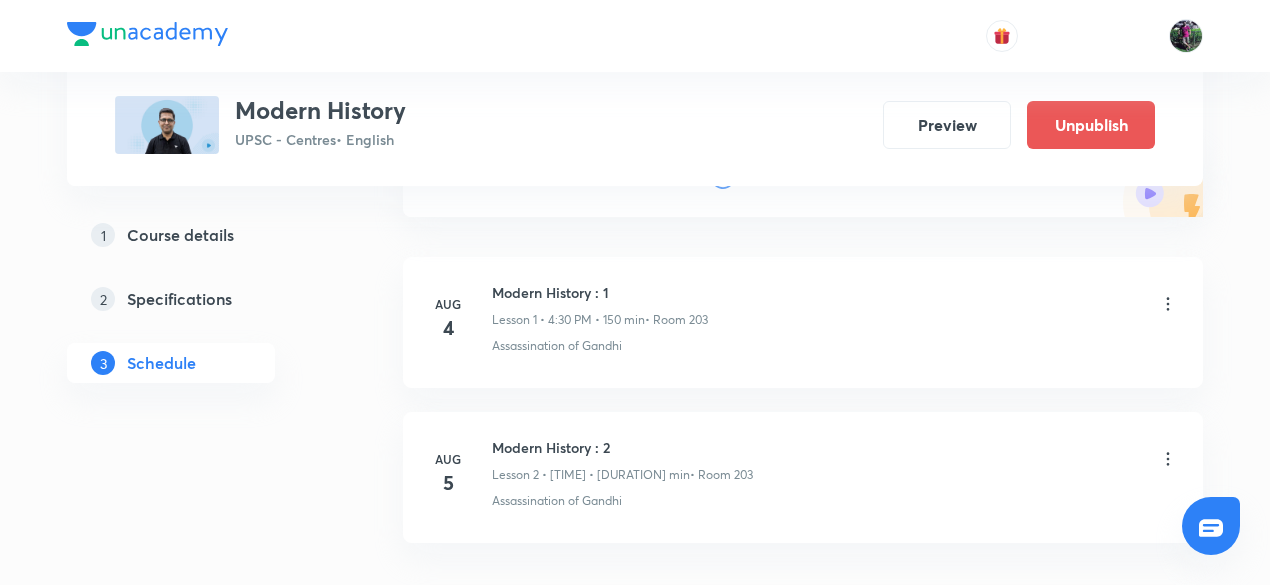 scroll, scrollTop: 213, scrollLeft: 0, axis: vertical 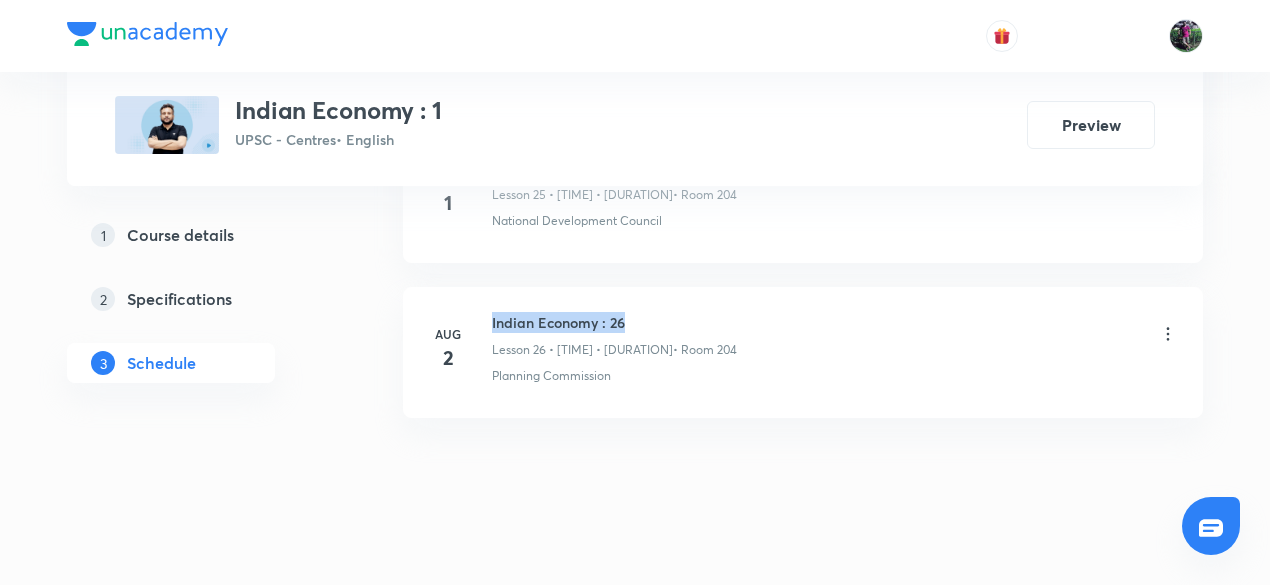 drag, startPoint x: 490, startPoint y: 301, endPoint x: 681, endPoint y: 301, distance: 191 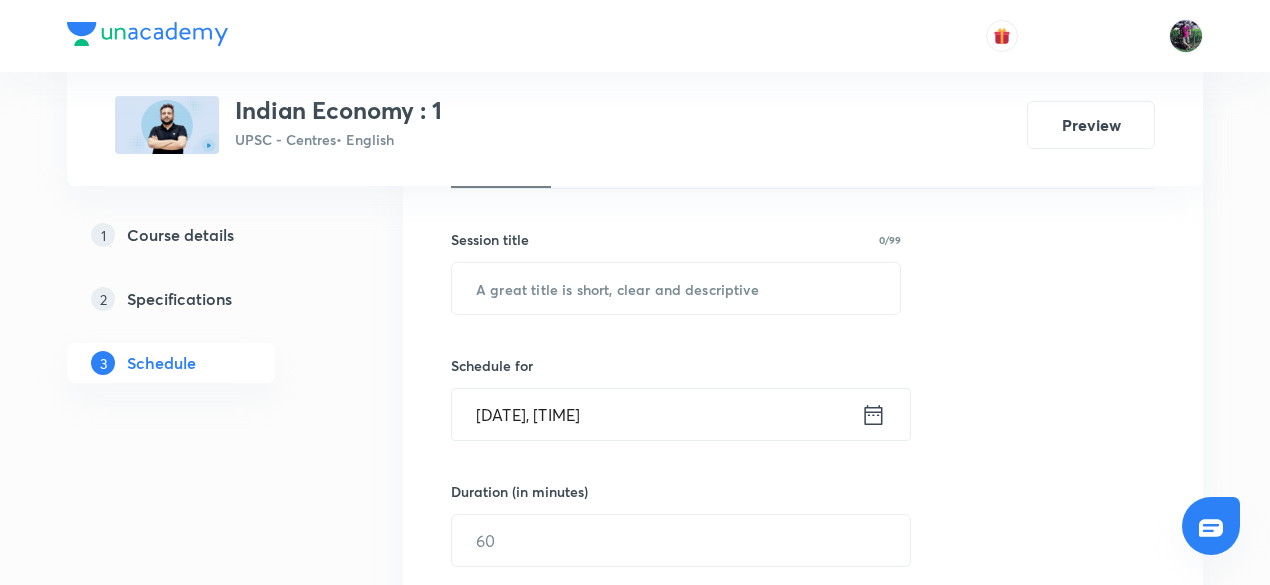 scroll, scrollTop: 340, scrollLeft: 0, axis: vertical 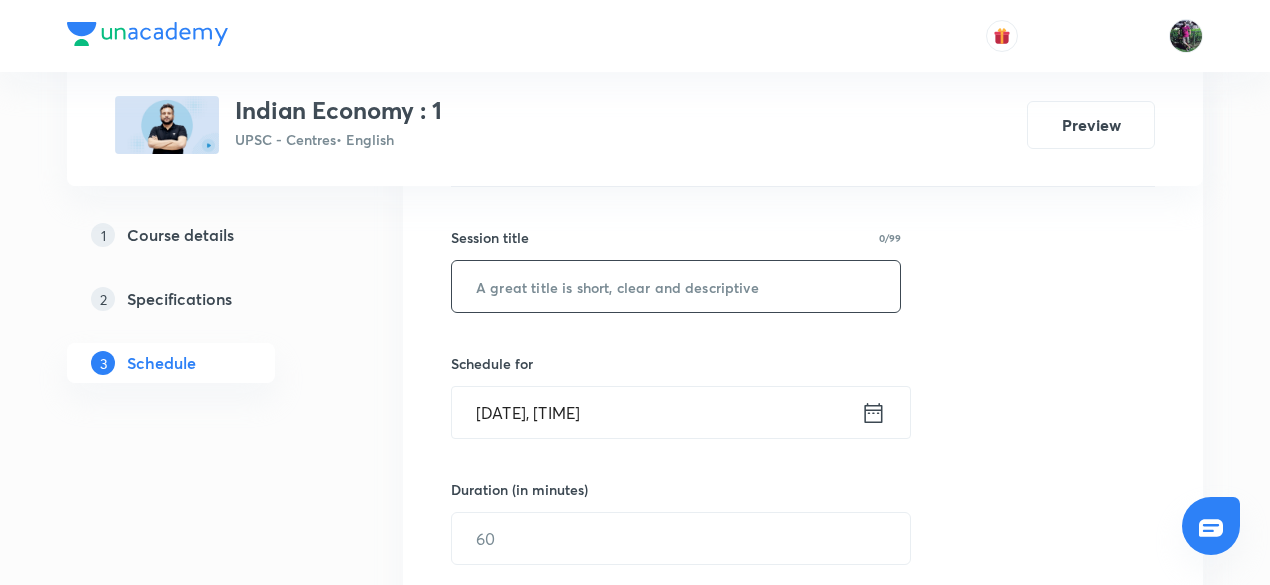 click at bounding box center (676, 286) 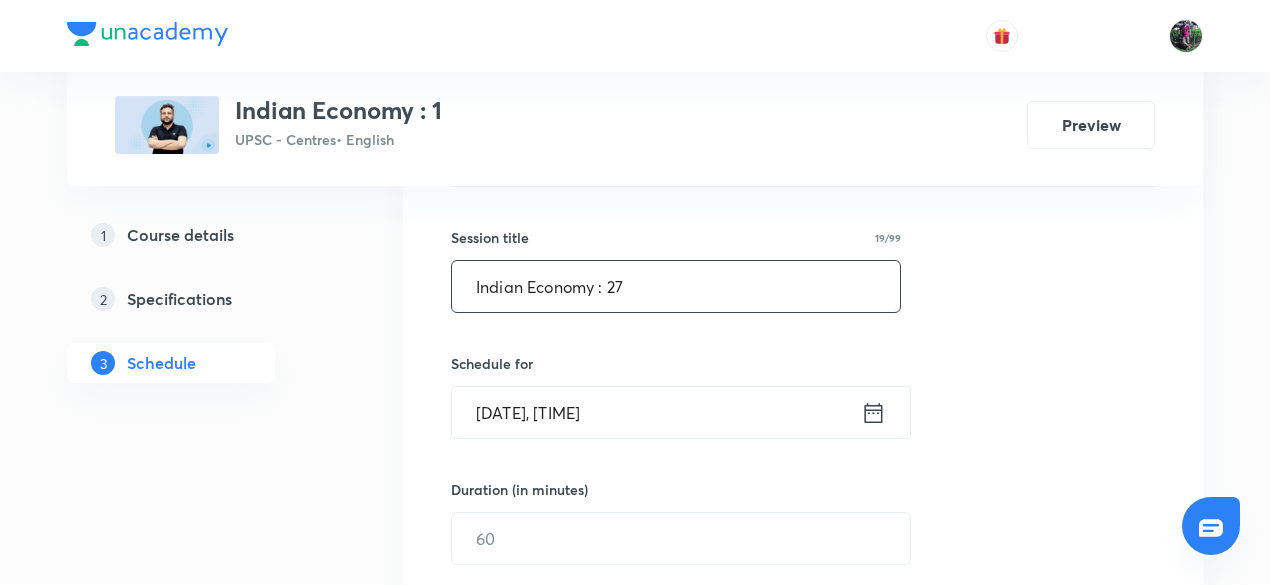 type on "Indian Economy : 27" 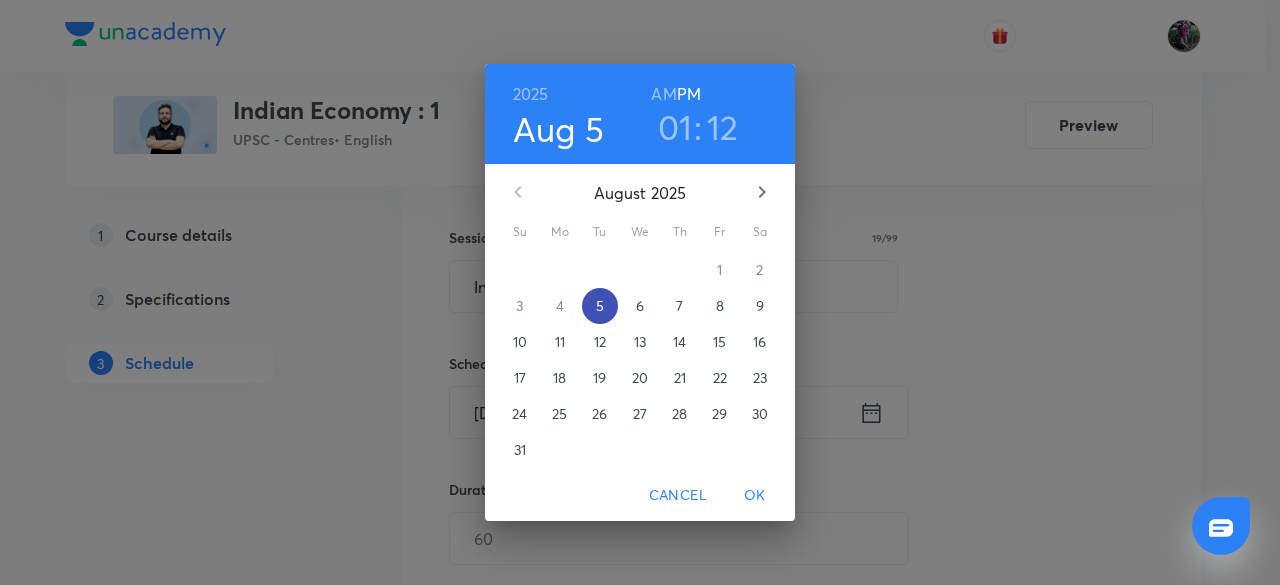 click on "5" at bounding box center [600, 306] 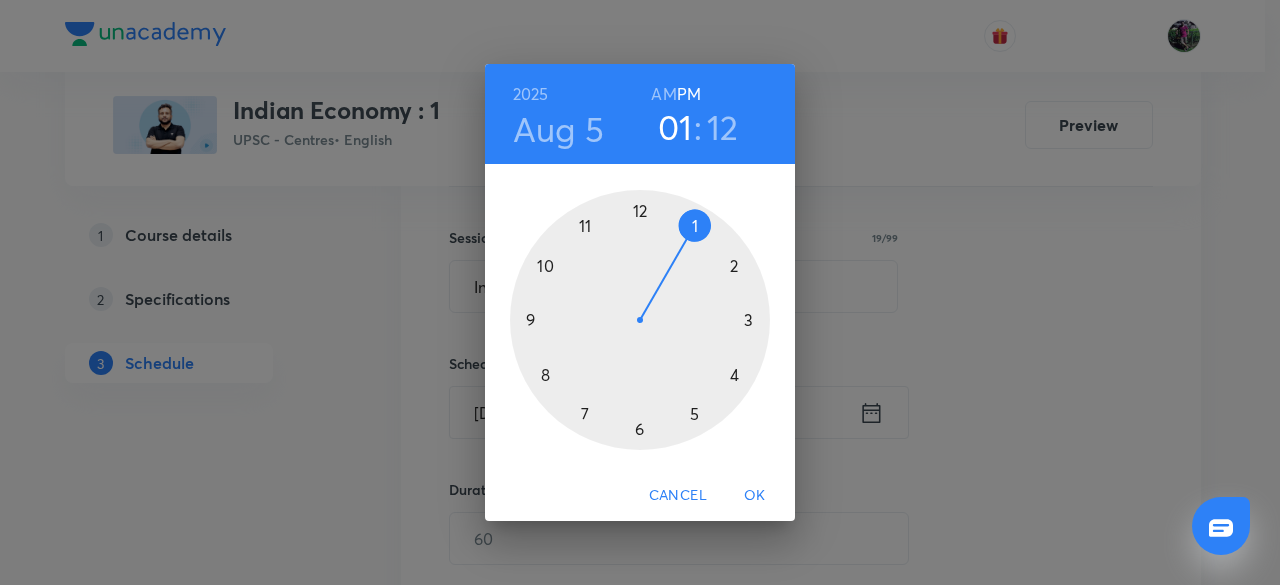 click at bounding box center [640, 320] 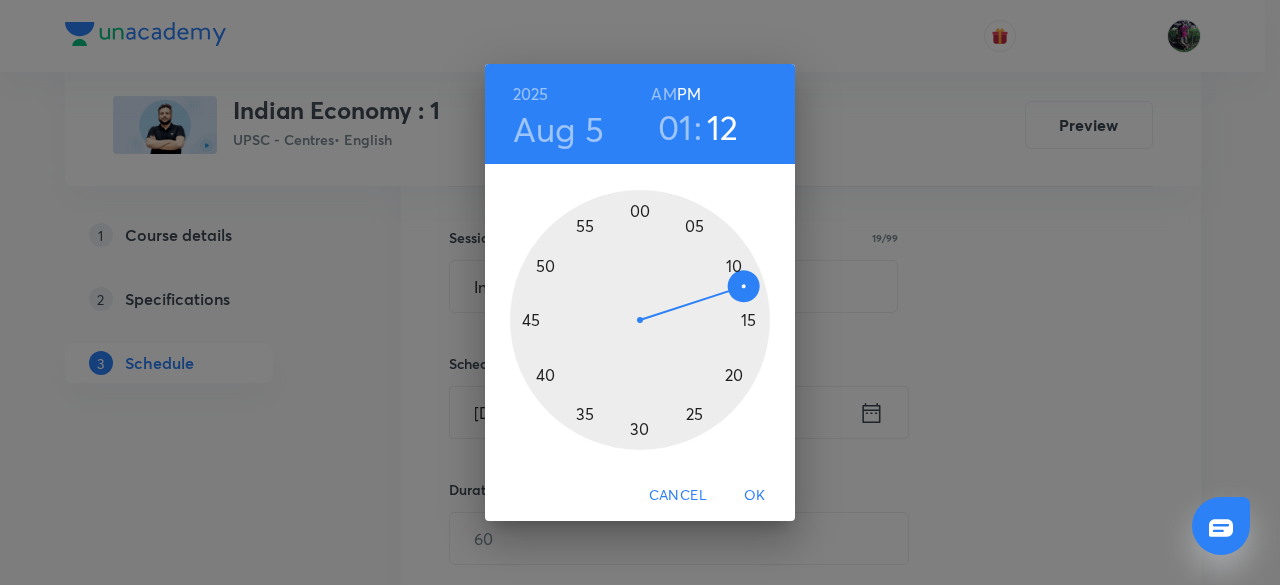 click on "Cancel" at bounding box center [678, 495] 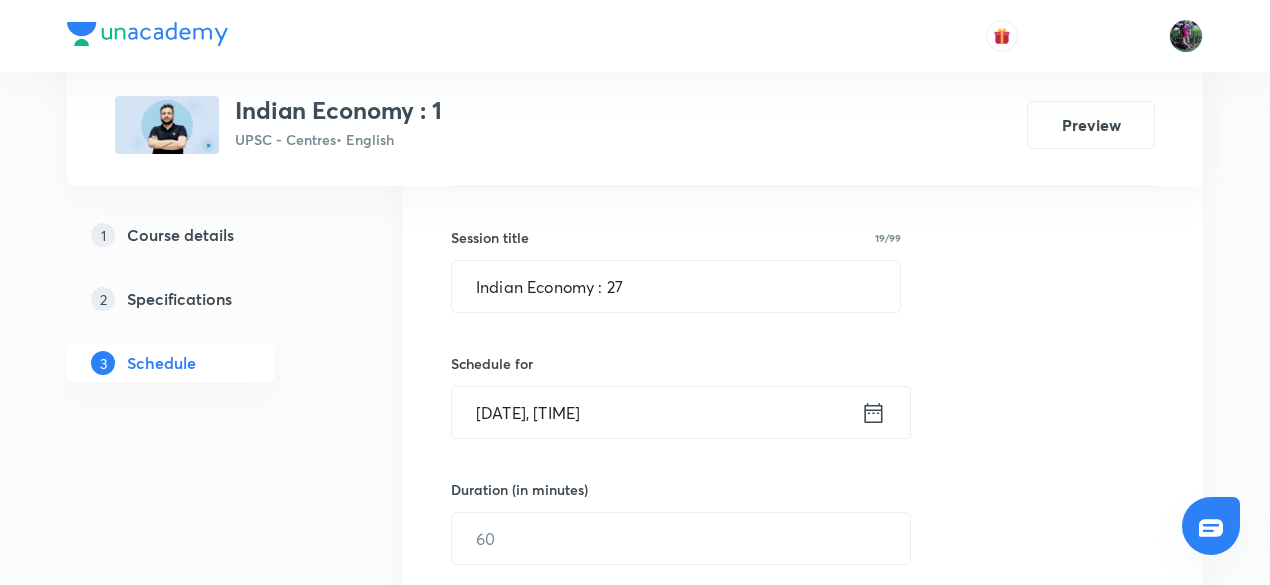 click on "Aug 5, 2025, 1:12 PM" at bounding box center (656, 412) 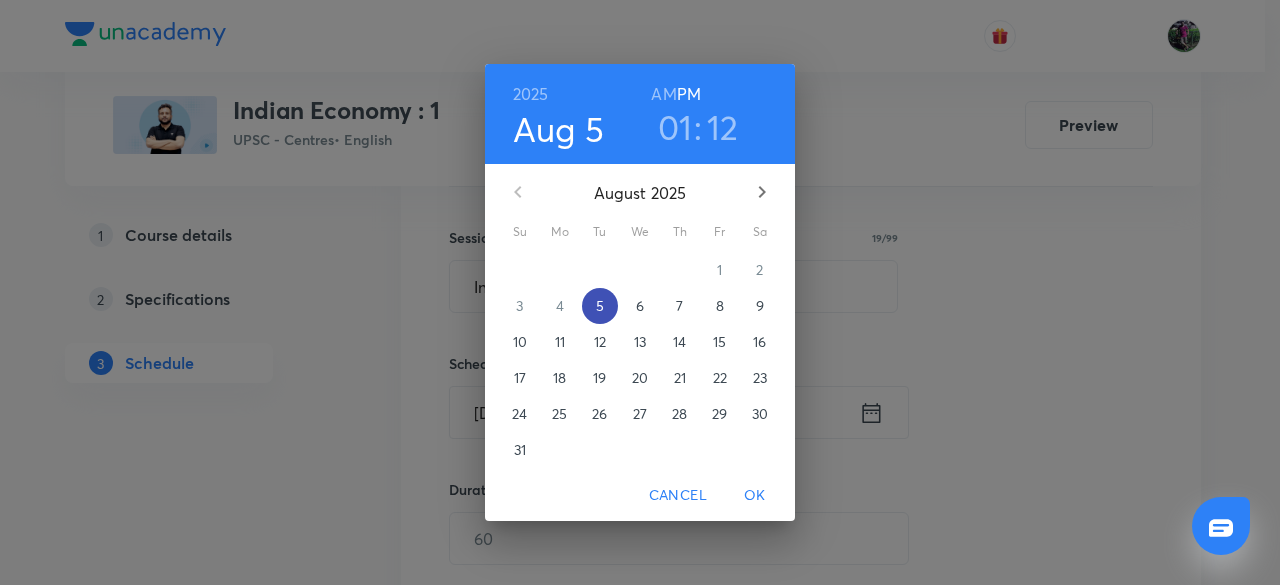 click on "5" at bounding box center (600, 306) 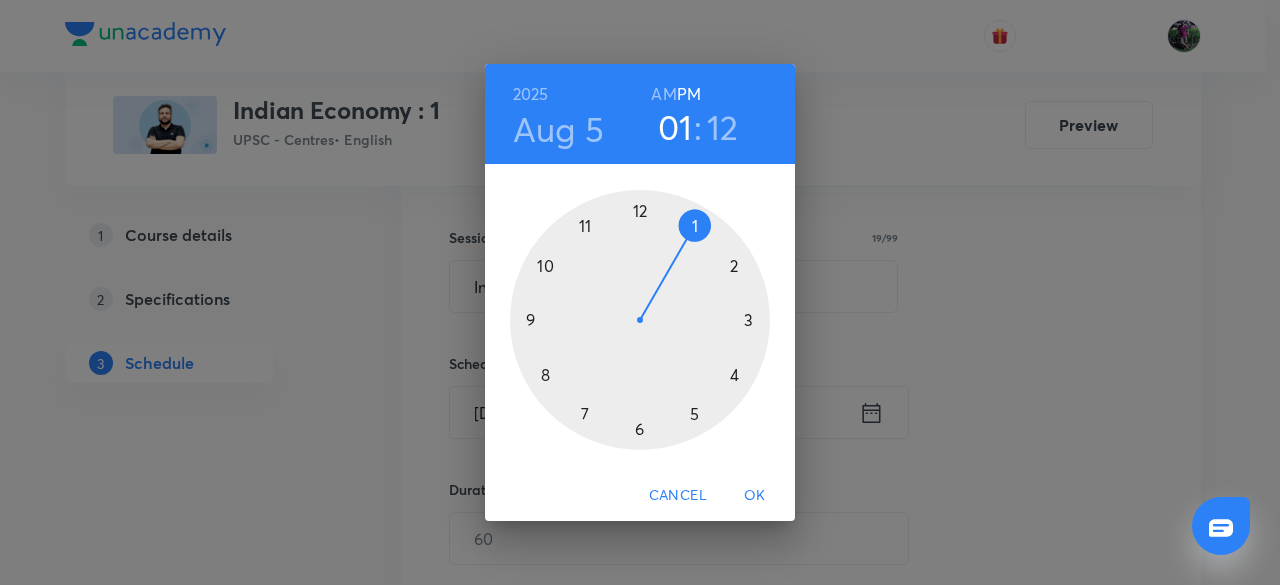 click at bounding box center [640, 320] 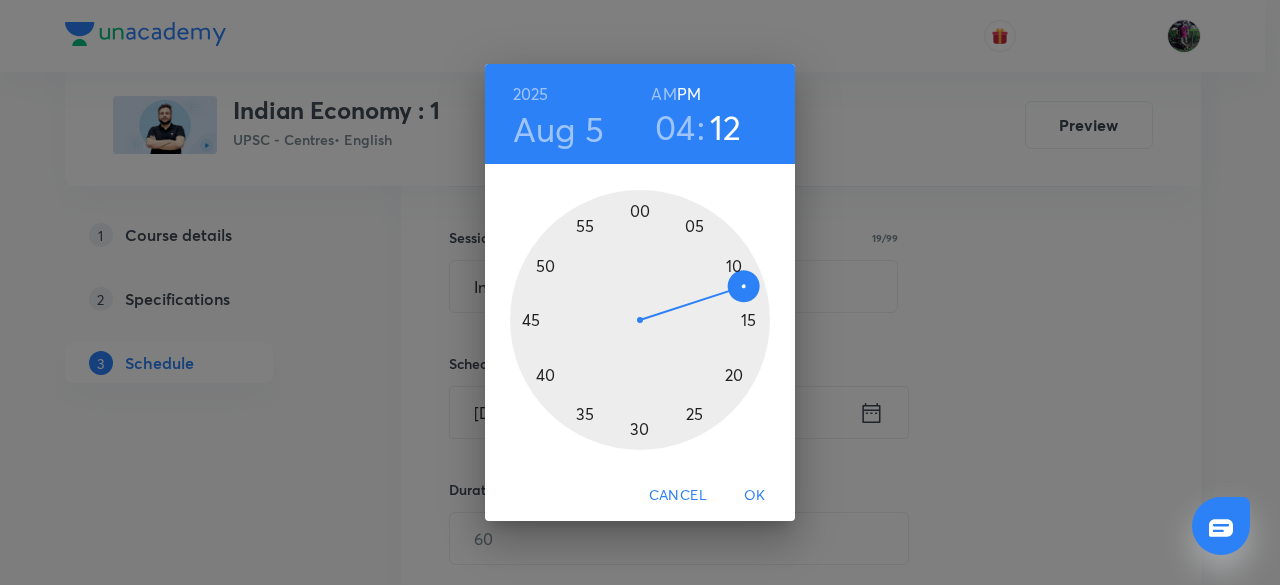 click at bounding box center (640, 320) 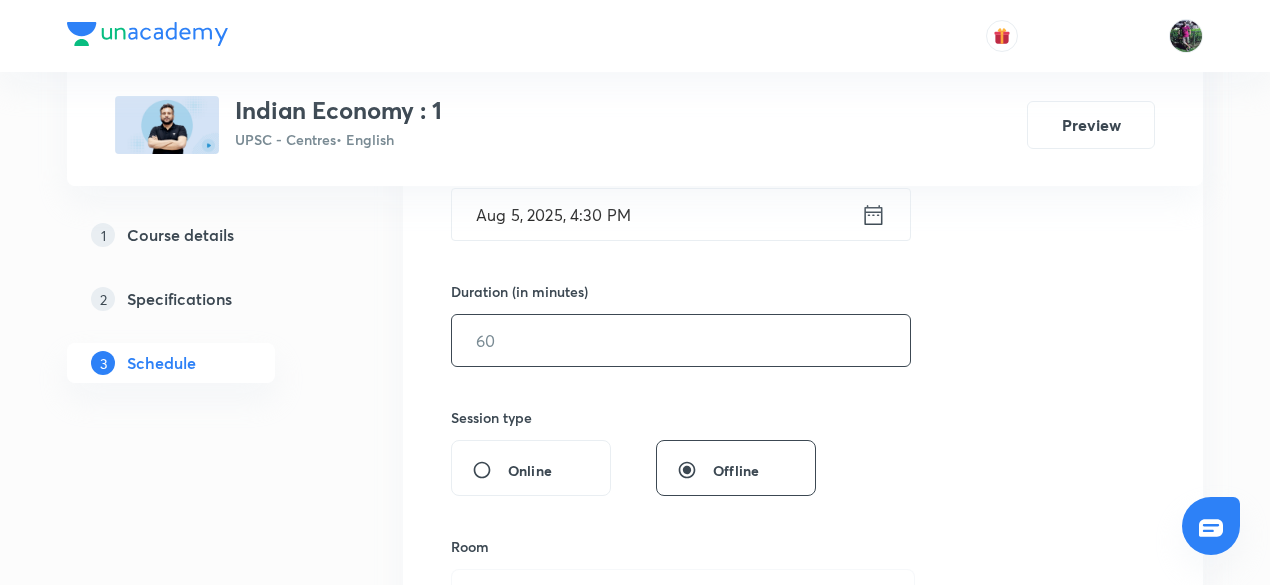 scroll, scrollTop: 655, scrollLeft: 0, axis: vertical 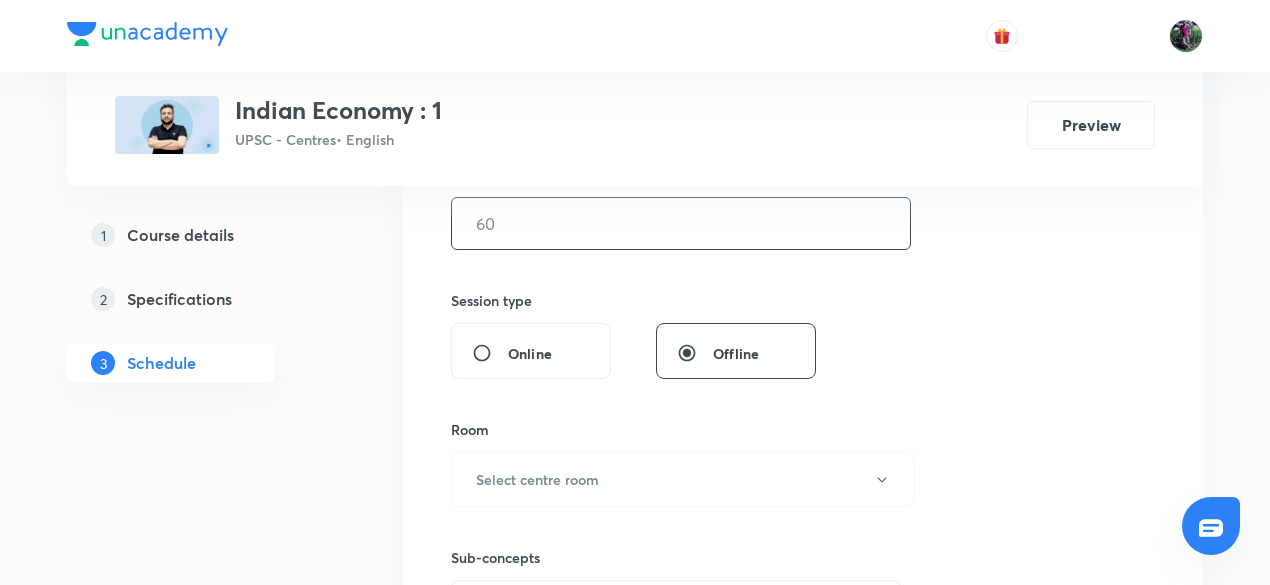 click at bounding box center (681, 223) 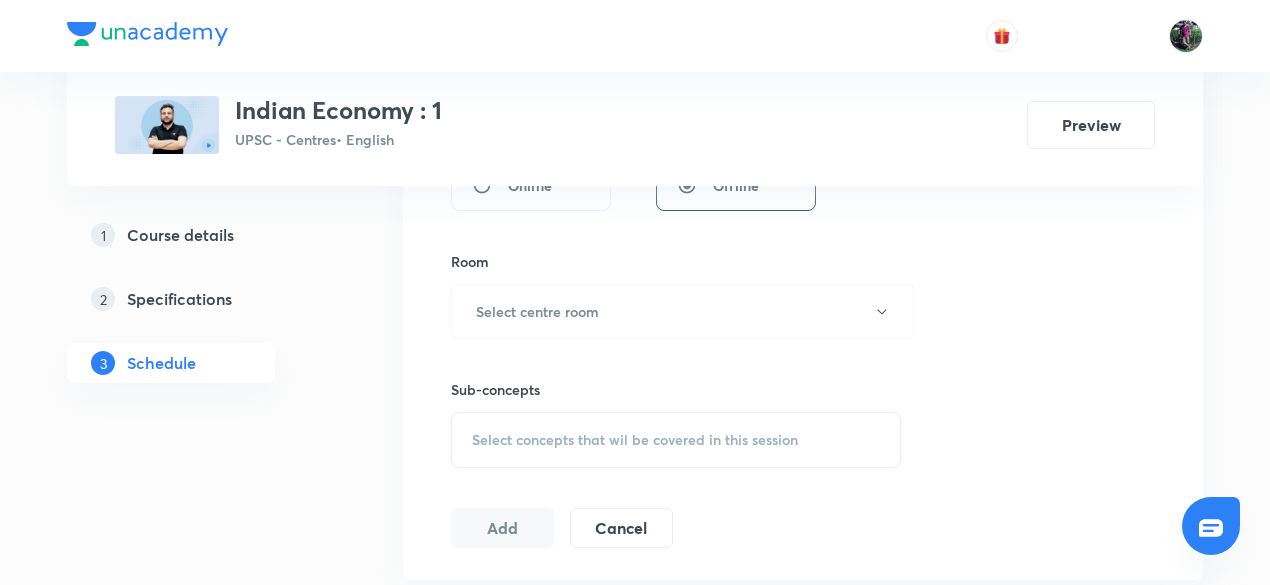 scroll, scrollTop: 824, scrollLeft: 0, axis: vertical 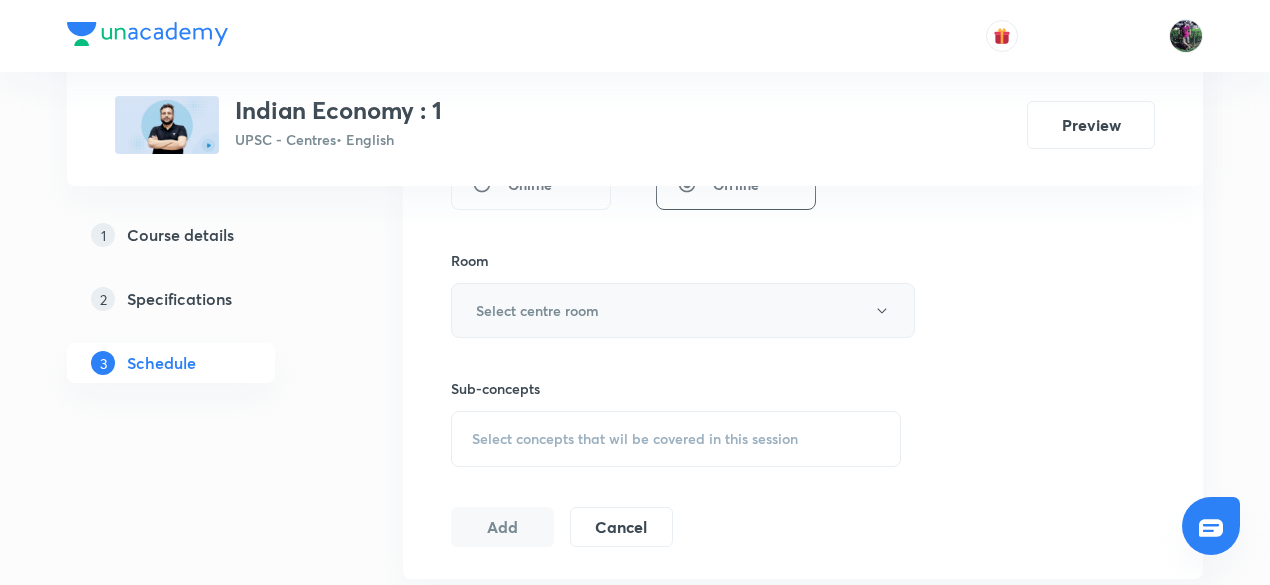 type on "150" 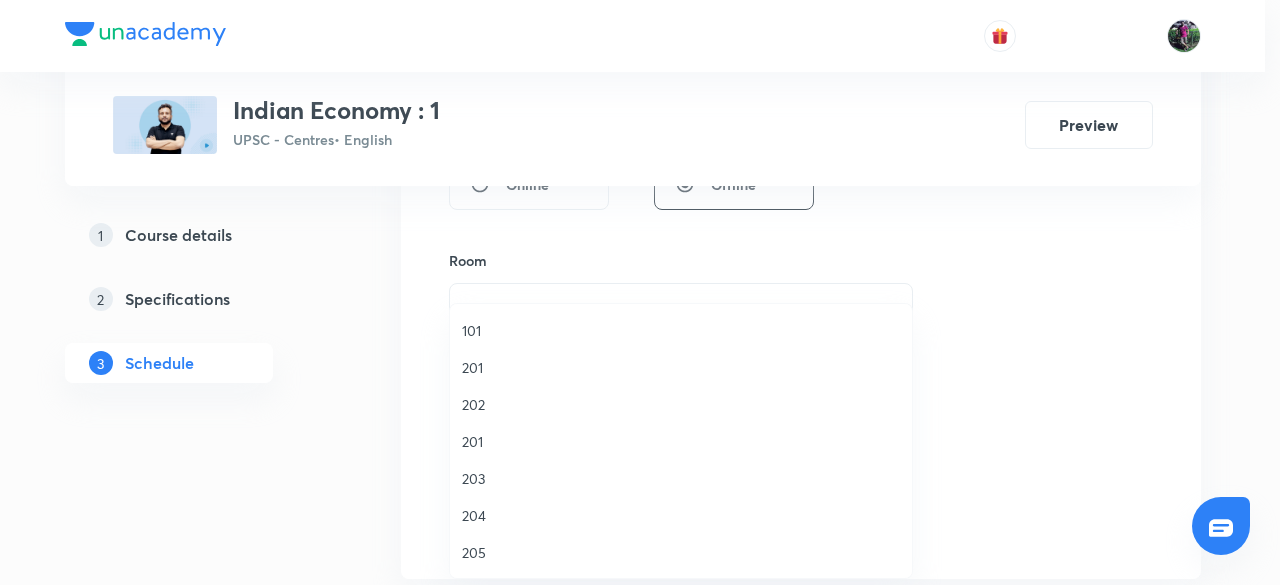 click on "204" at bounding box center [681, 515] 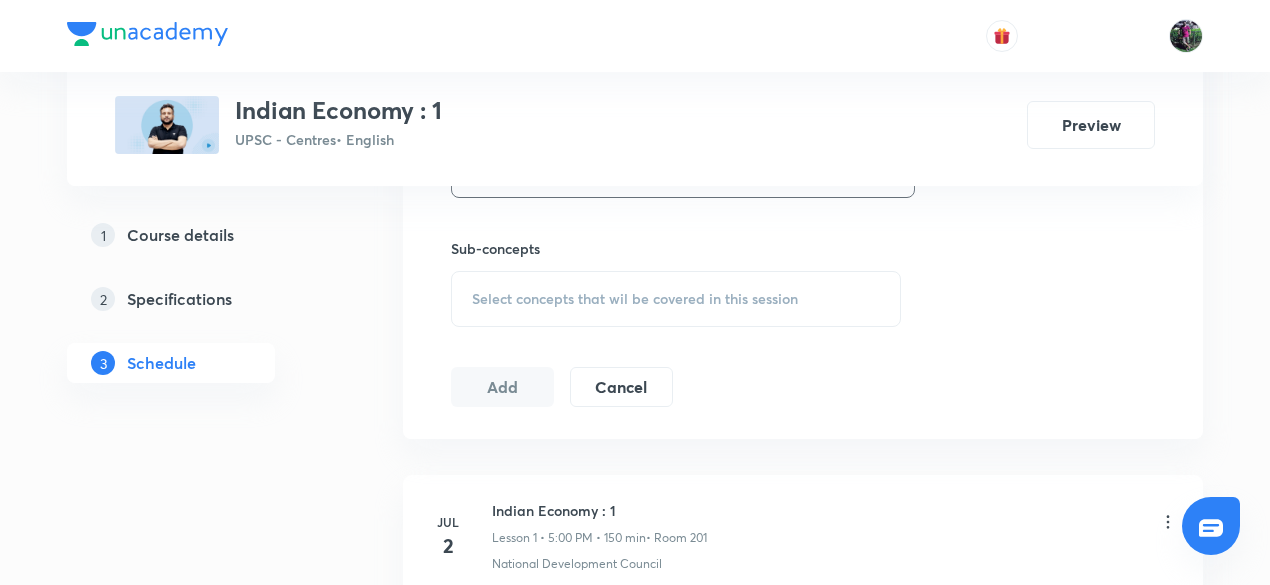 scroll, scrollTop: 969, scrollLeft: 0, axis: vertical 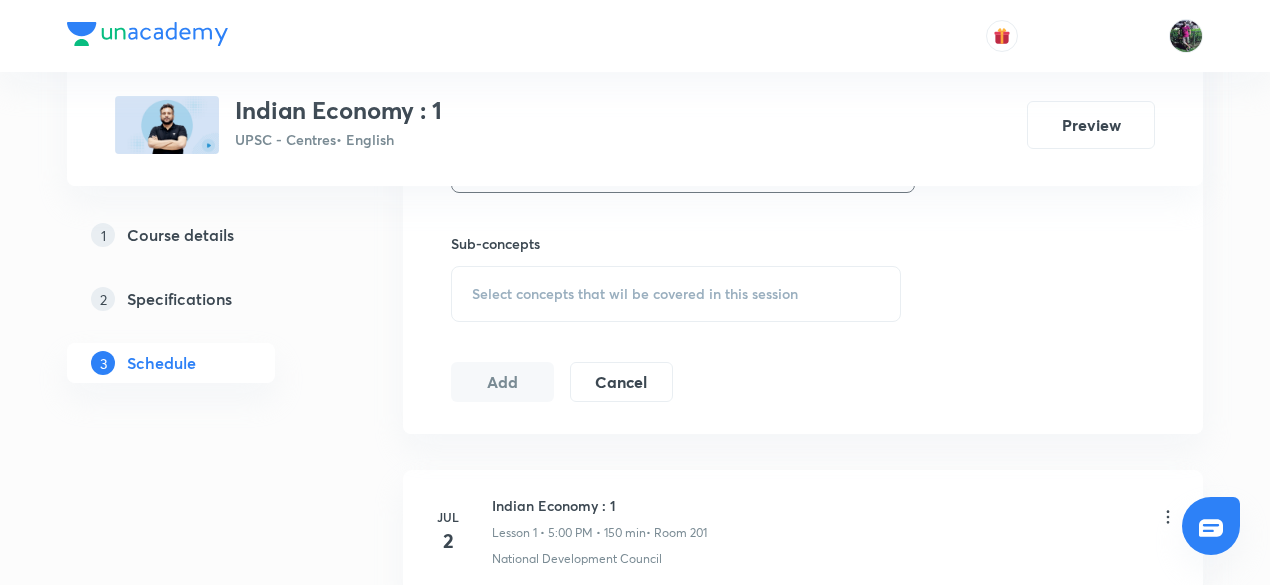 click on "Select concepts that wil be covered in this session" at bounding box center [635, 294] 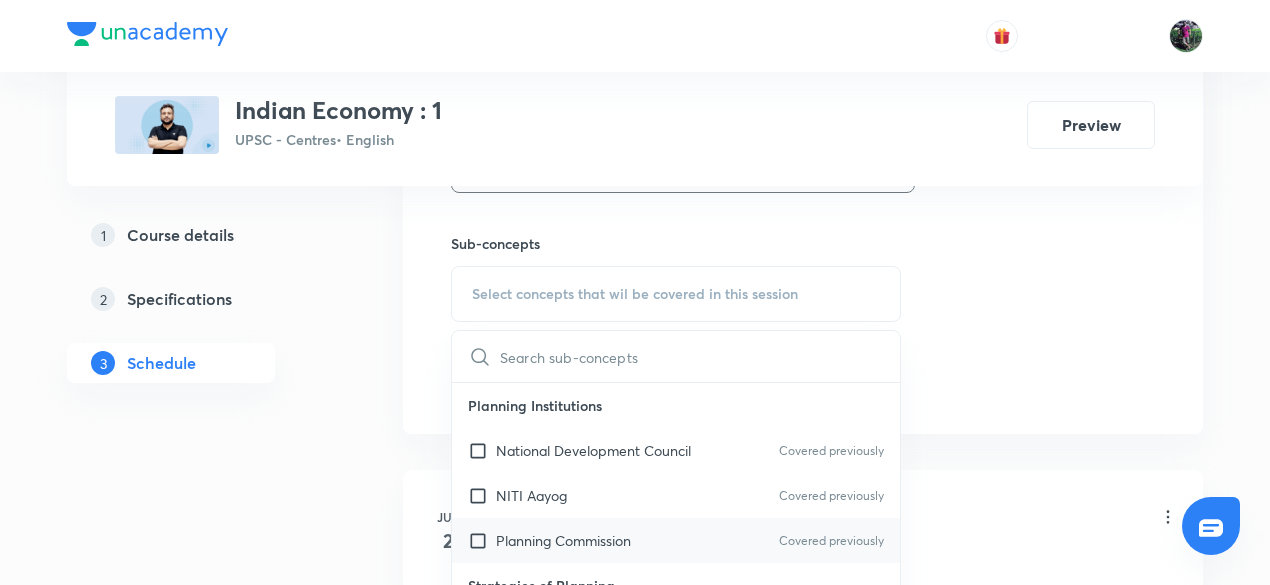 click on "Planning Commission Covered previously" at bounding box center (676, 540) 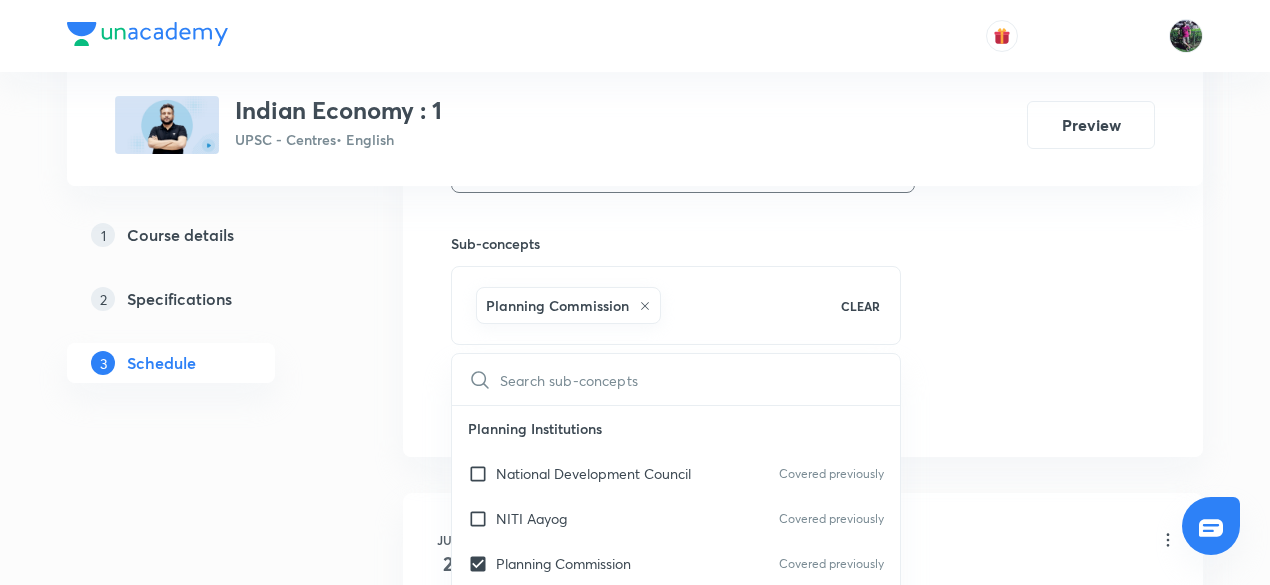 click on "Session  27 Live class Session title 19/99 Indian Economy : 27 ​ Schedule for Aug 5, 2025, 4:30 PM ​ Duration (in minutes) 150 ​   Session type Online Offline Room 204 Sub-concepts Planning Commission CLEAR ​ Planning Institutions National Development Council Covered previously NITI Aayog Covered previously Planning Commission Covered previously Strategies of Planning Gandhian Strategy Harrod Domar Strategy Nehru Mahalanobis strategy International Monetary Fund IMF Reforms IMF: Establishment, Objectives & Quota Regional Trade Agreements PTA & FTA RCEP SAFTA TPP World Bank Group IBRD, IDA, IFC, ICSID and MIGA World Trade Organisation Agreement on Agriculture & Peace Clause Doha & Nairobi Ministerial Conferences GATT to WTO IPR Issues & New IPR Policy 2016 TRIPs & TRIPS+ WTO: Objectives, Functions & Structure Alternative to GDP Green GDP Happiness Index Human Development Index Human Poverty Index Social Progress Index GST 101st Constitutional Amendment Anti-Profiteering in GST Benefits of GST to MSMEs" at bounding box center (803, -56) 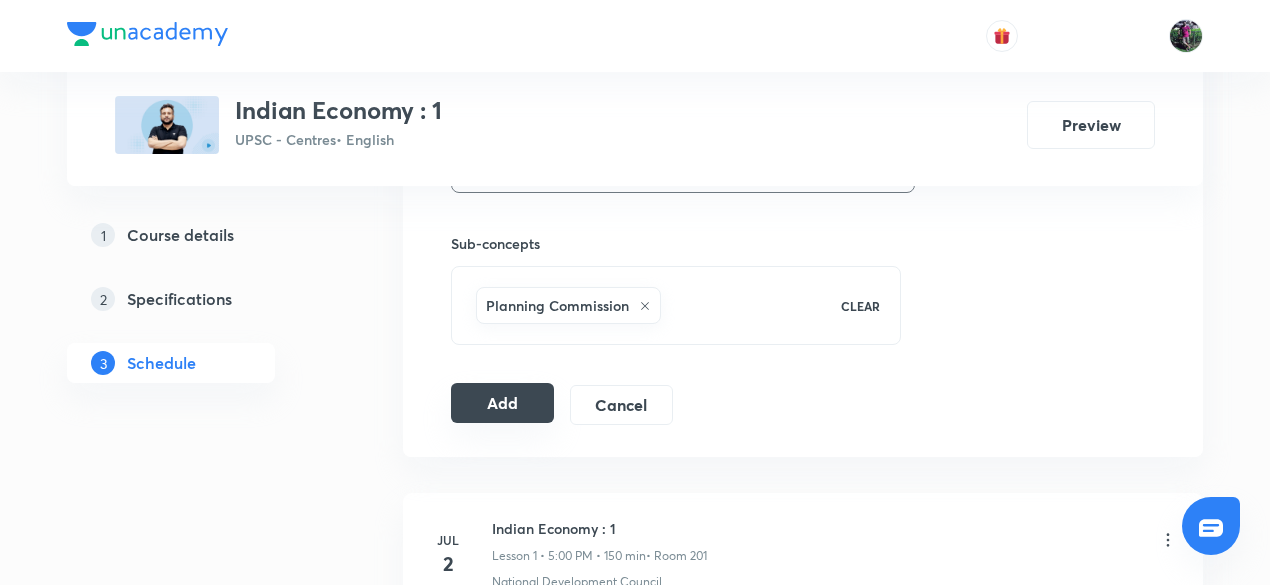 click on "Add" at bounding box center [502, 403] 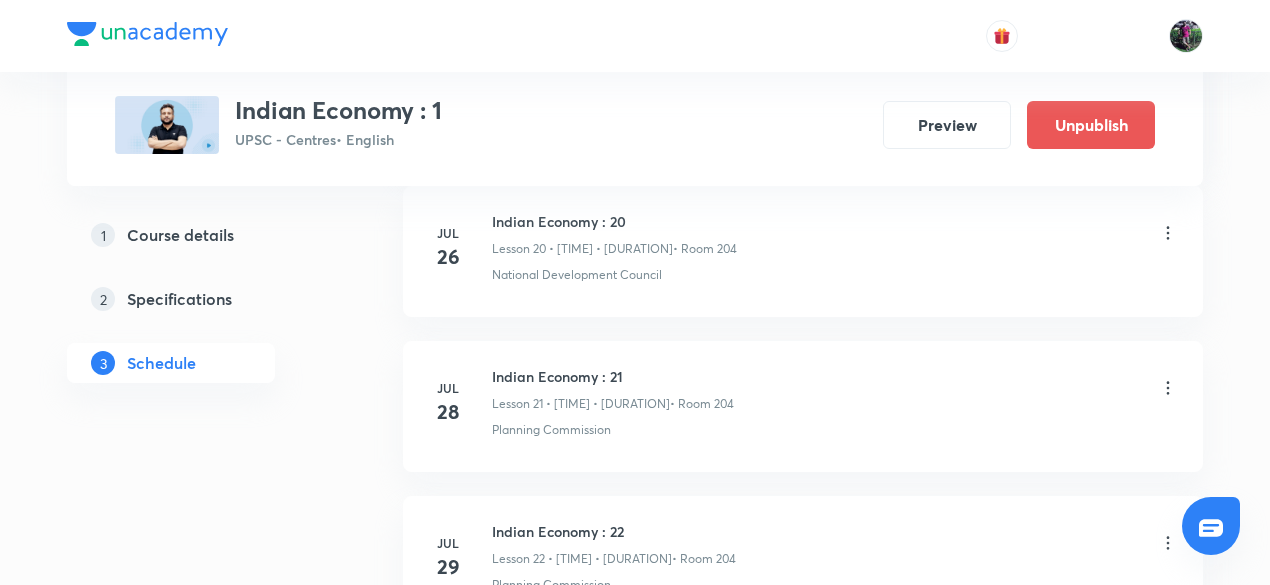 scroll, scrollTop: 3278, scrollLeft: 0, axis: vertical 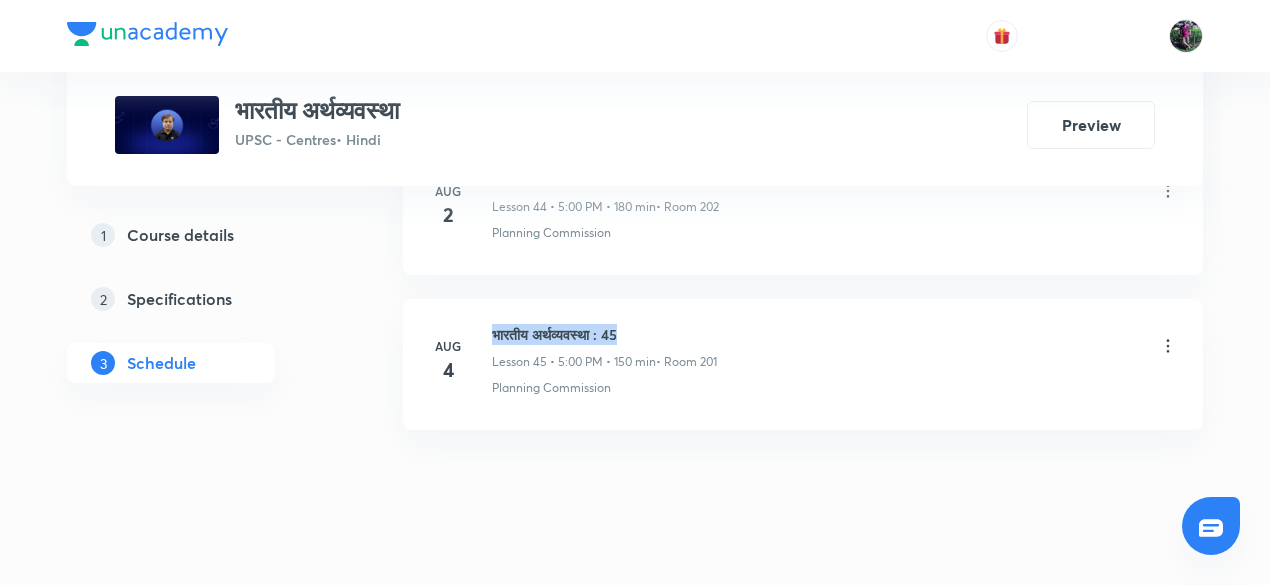 drag, startPoint x: 490, startPoint y: 301, endPoint x: 671, endPoint y: 297, distance: 181.04419 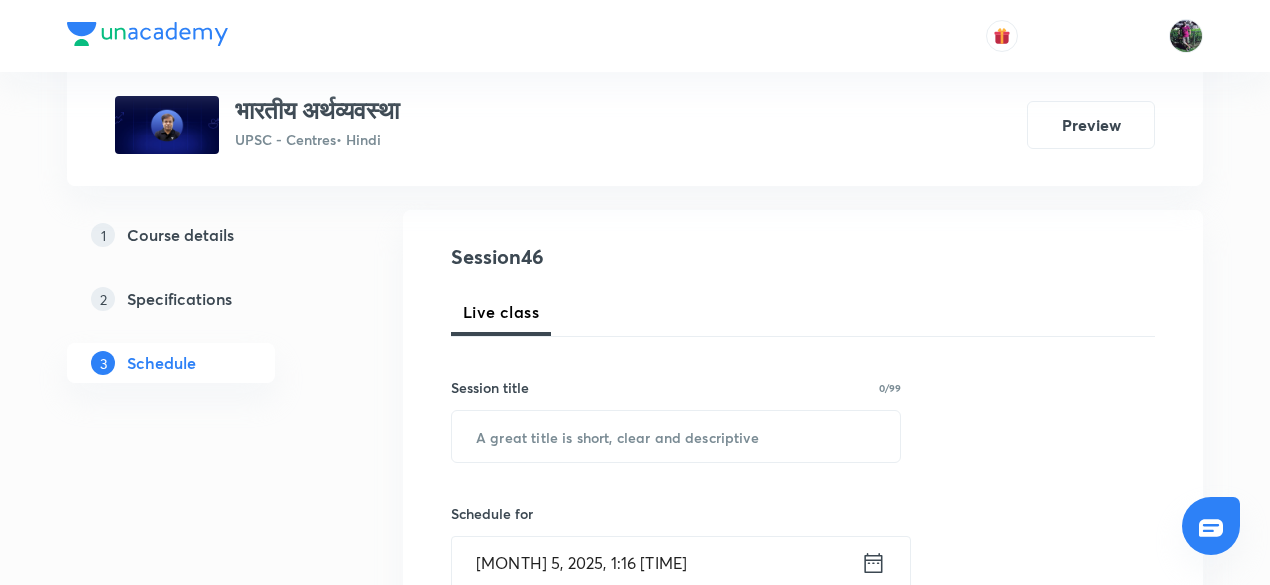 scroll, scrollTop: 192, scrollLeft: 0, axis: vertical 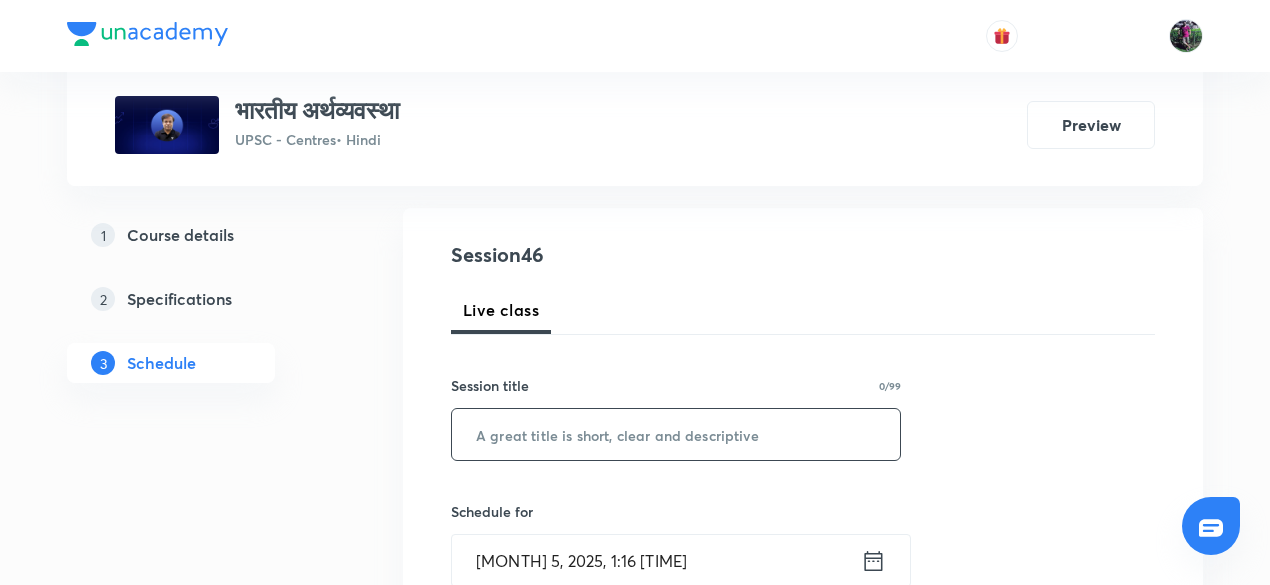 click at bounding box center (676, 434) 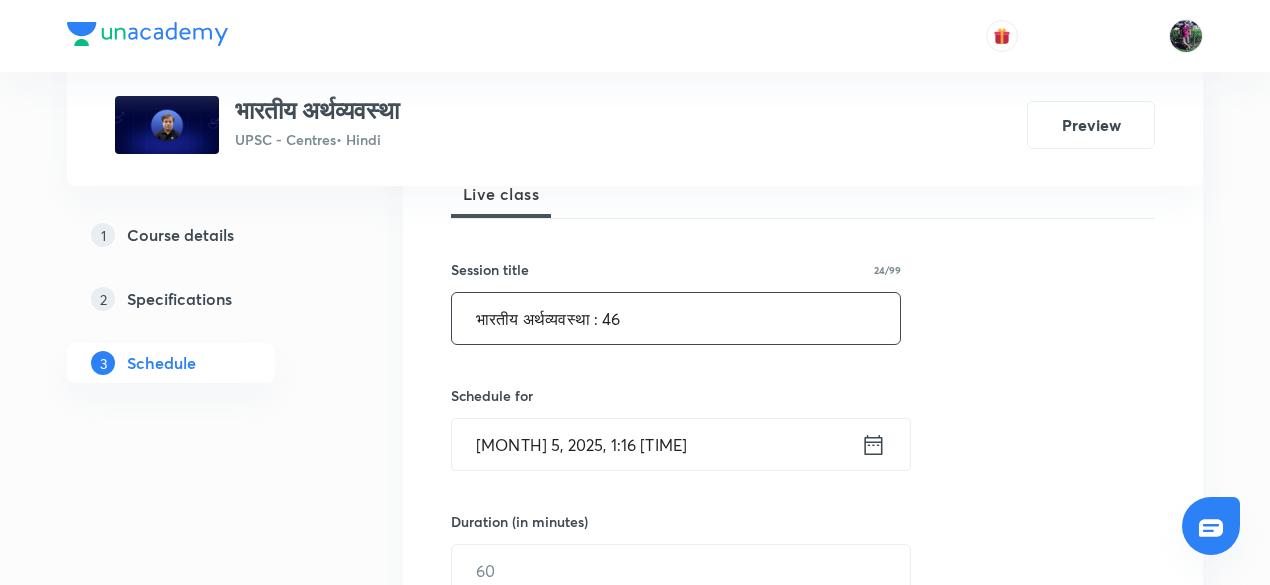 scroll, scrollTop: 394, scrollLeft: 0, axis: vertical 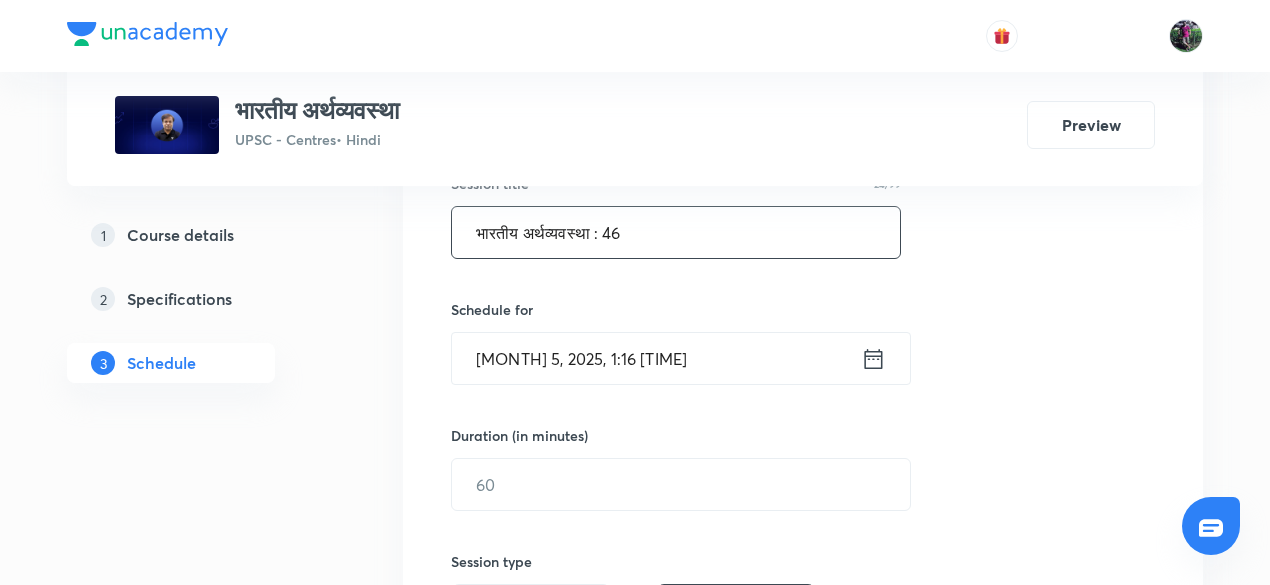 type on "भारतीय अर्थव्यवस्था : 46" 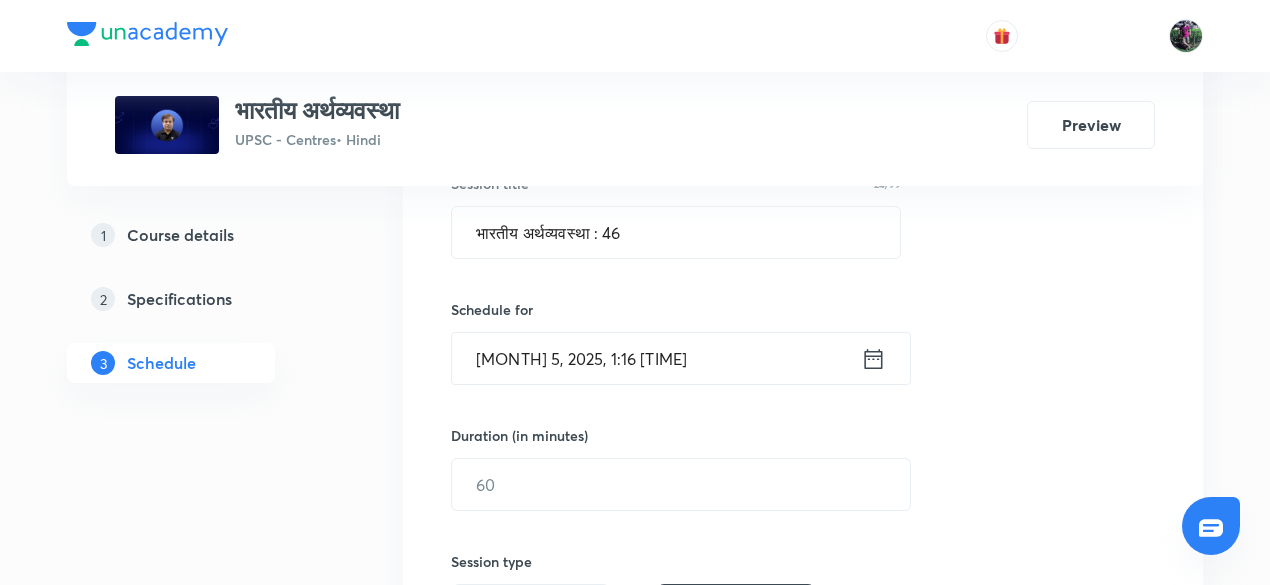 click on "Aug 5, 2025, 1:16 PM" at bounding box center [656, 358] 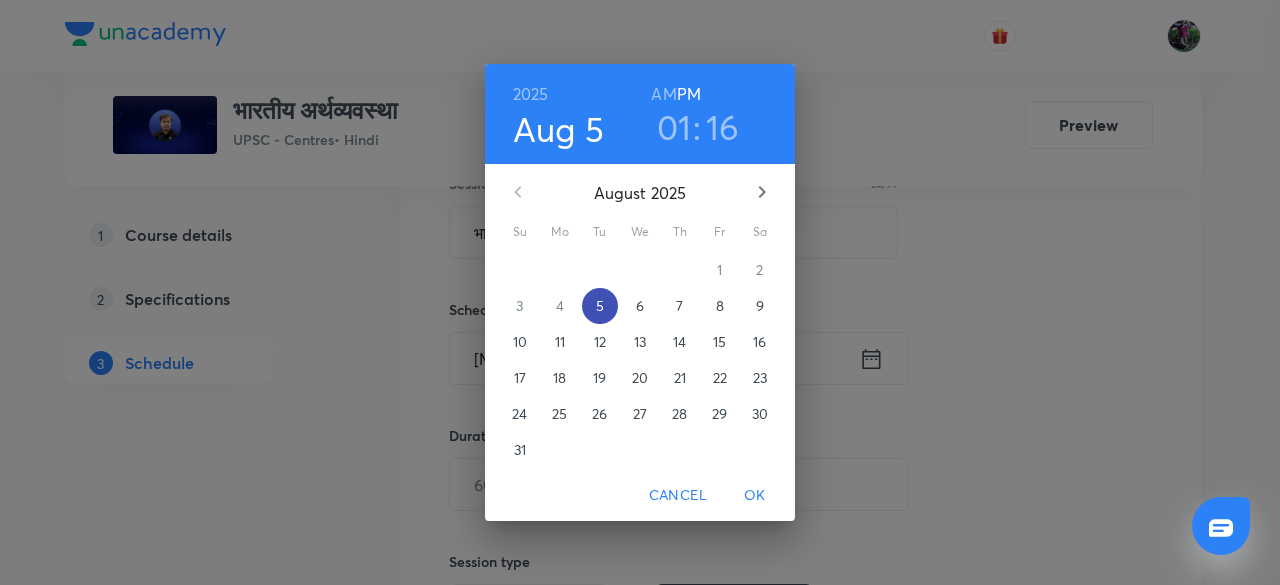click on "5" at bounding box center [600, 306] 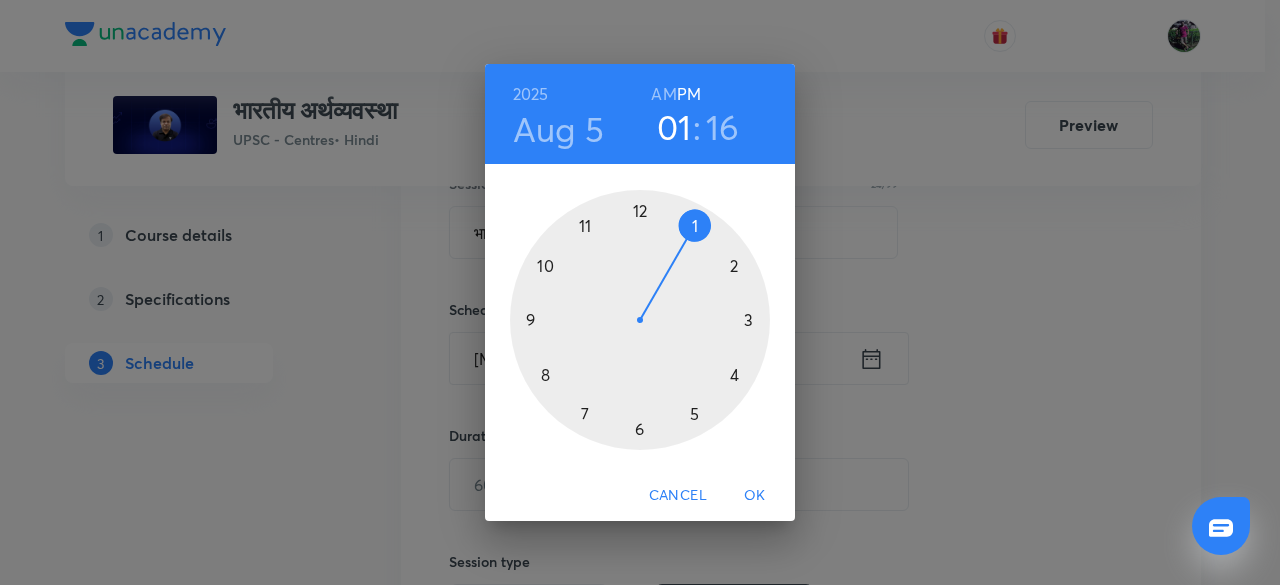 click at bounding box center [640, 320] 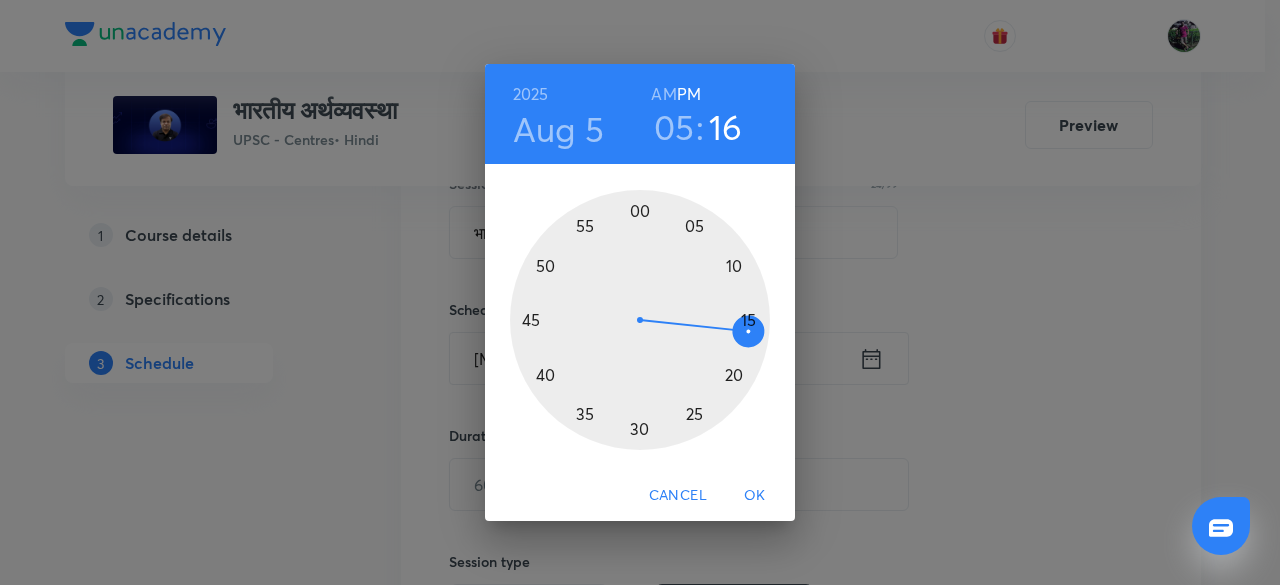 click at bounding box center (640, 320) 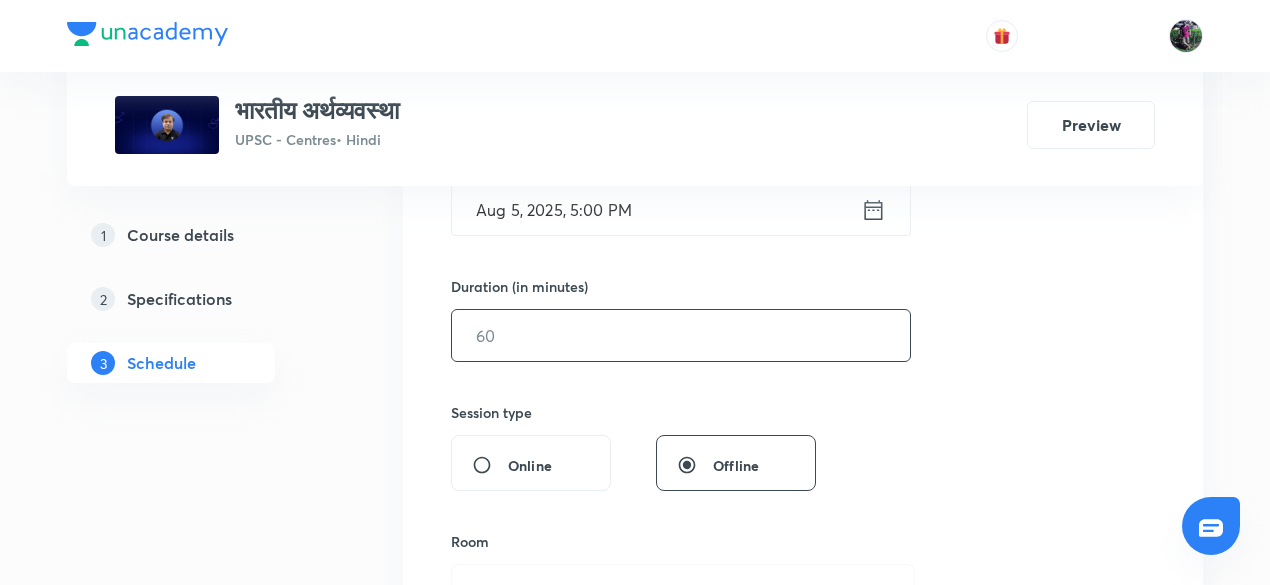 scroll, scrollTop: 544, scrollLeft: 0, axis: vertical 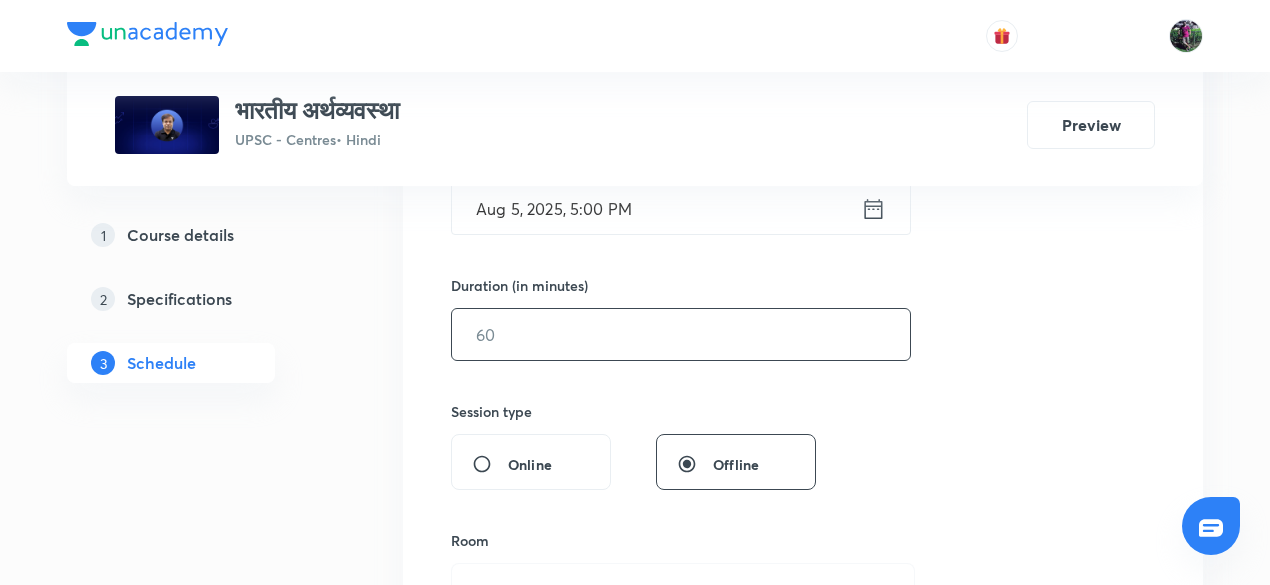 click at bounding box center [681, 334] 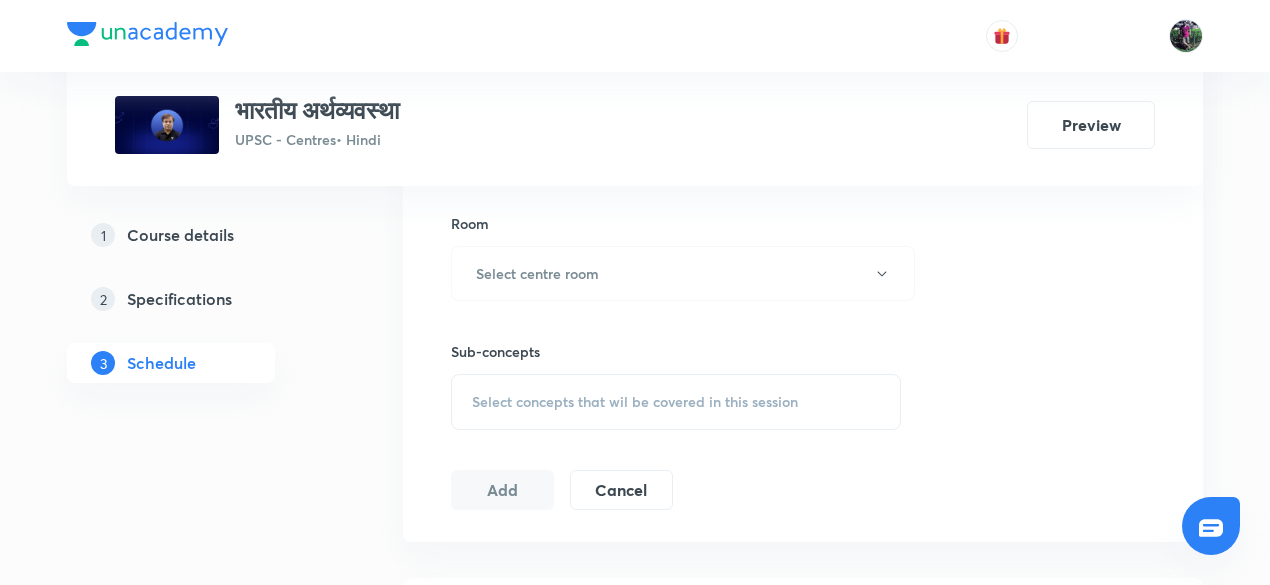 scroll, scrollTop: 862, scrollLeft: 0, axis: vertical 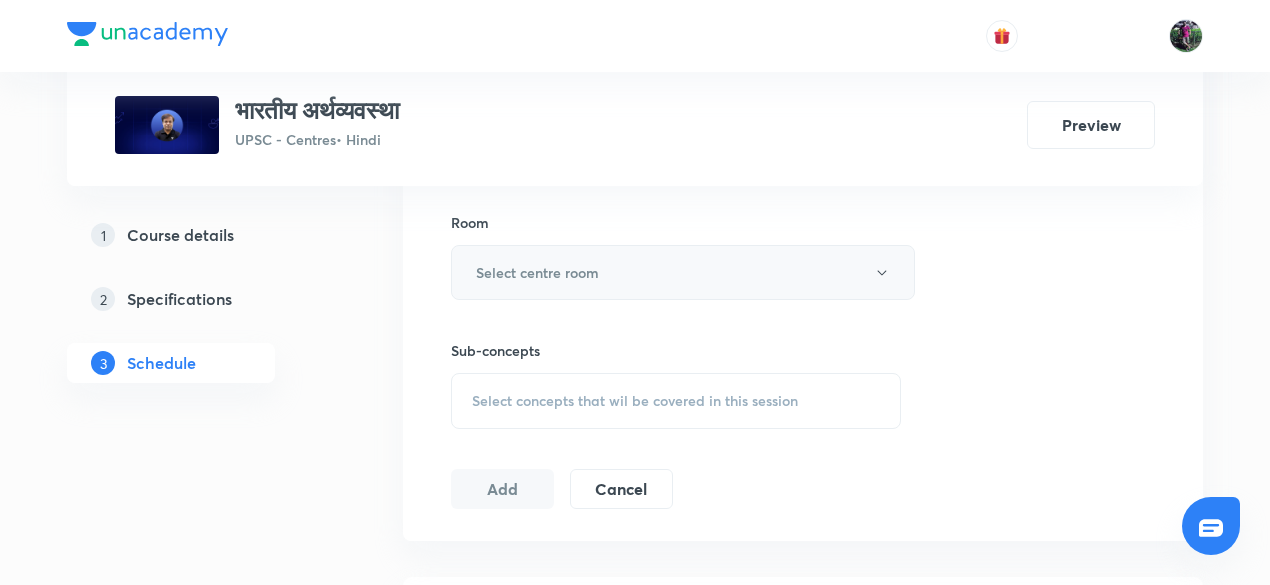 type on "150" 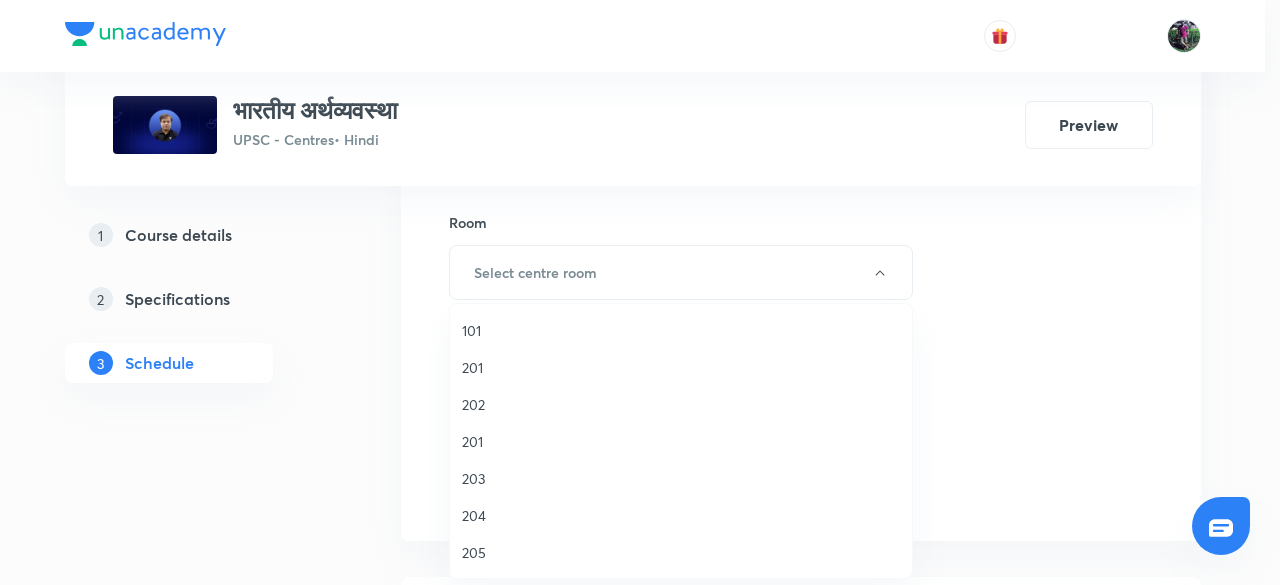 click on "204" at bounding box center [681, 515] 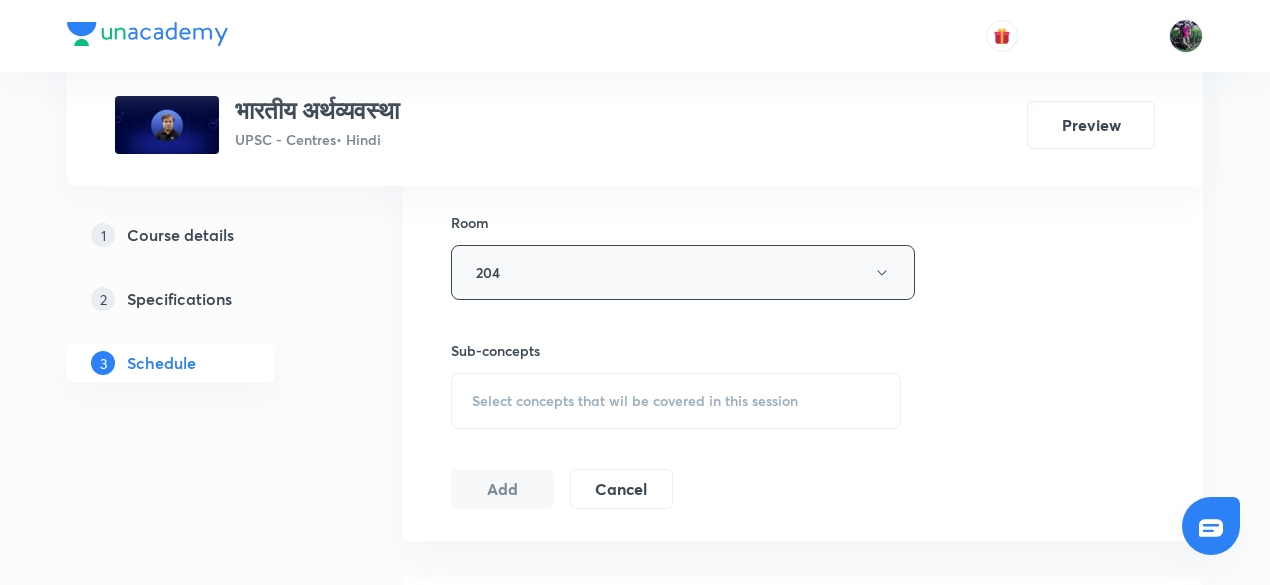 click on "204" at bounding box center [683, 272] 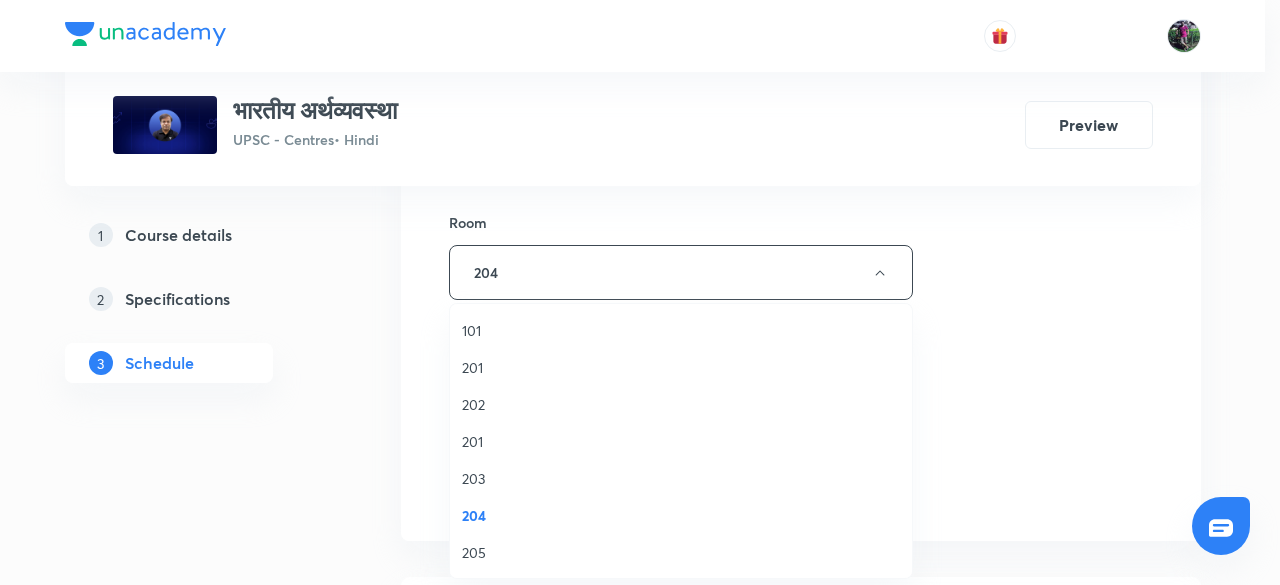 click on "201" at bounding box center (681, 441) 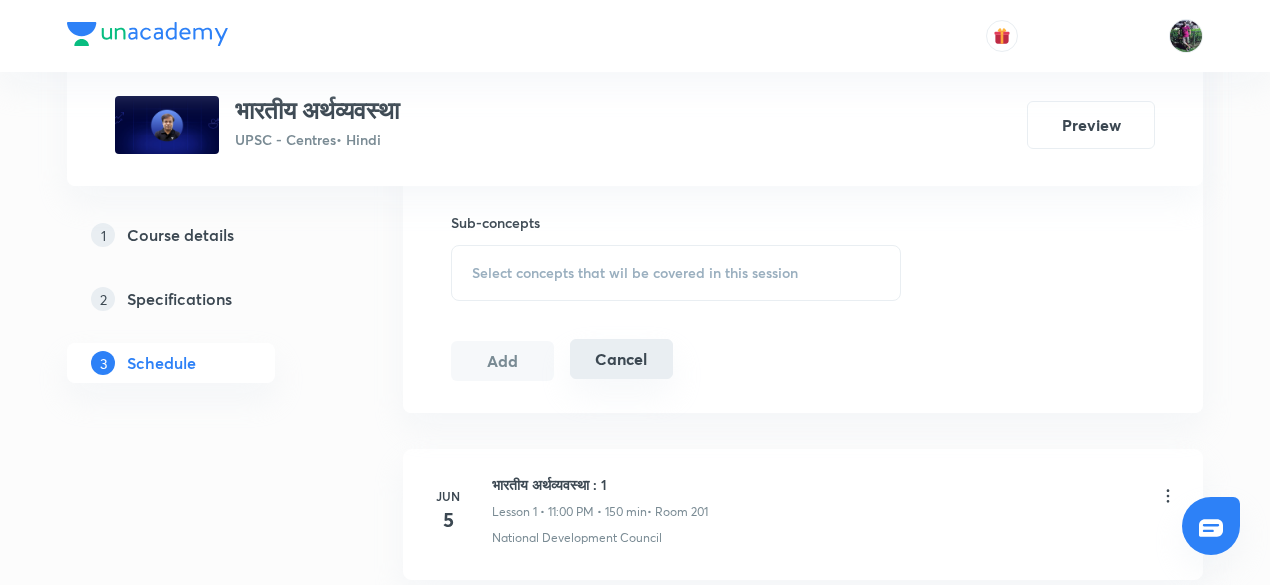 scroll, scrollTop: 992, scrollLeft: 0, axis: vertical 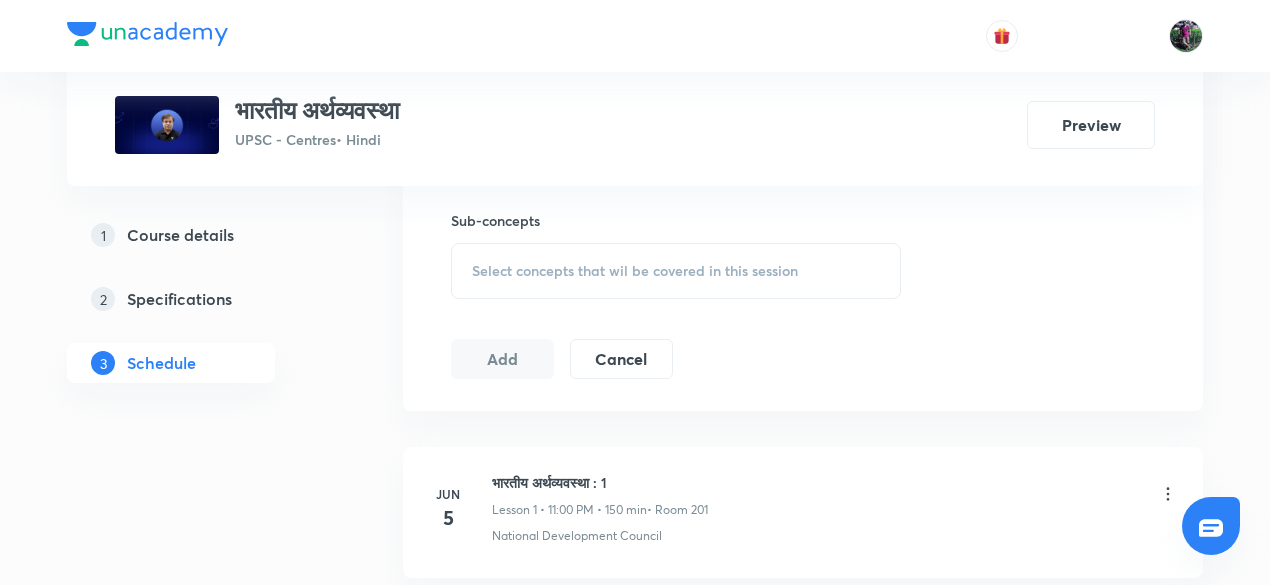 click on "Select concepts that wil be covered in this session" at bounding box center (676, 271) 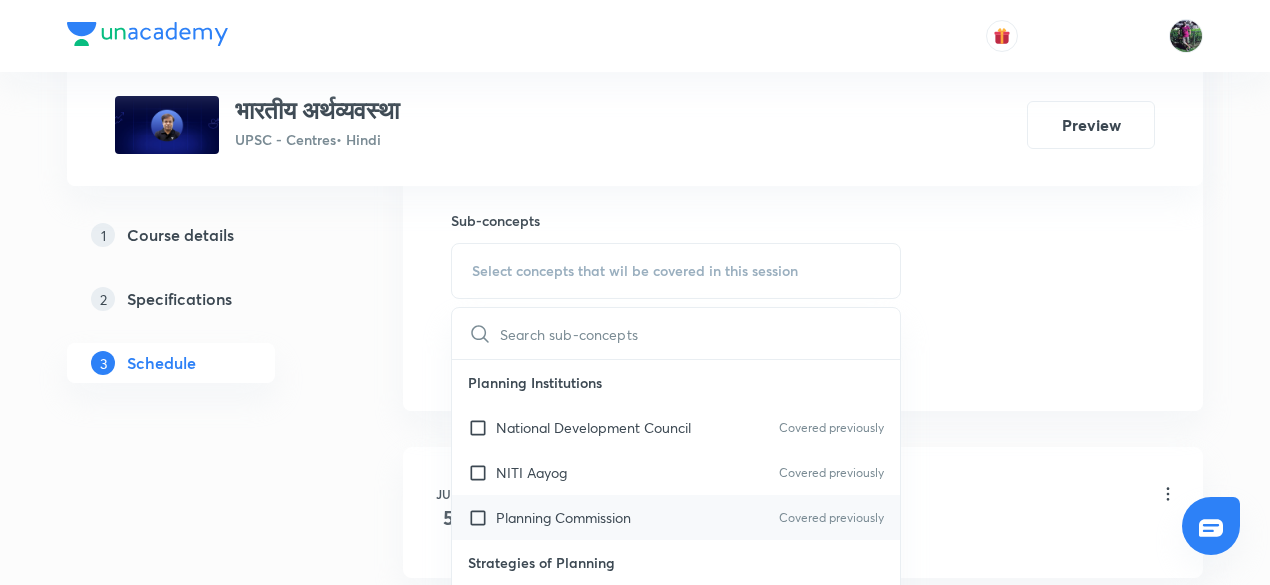 click on "Planning Commission" at bounding box center [563, 517] 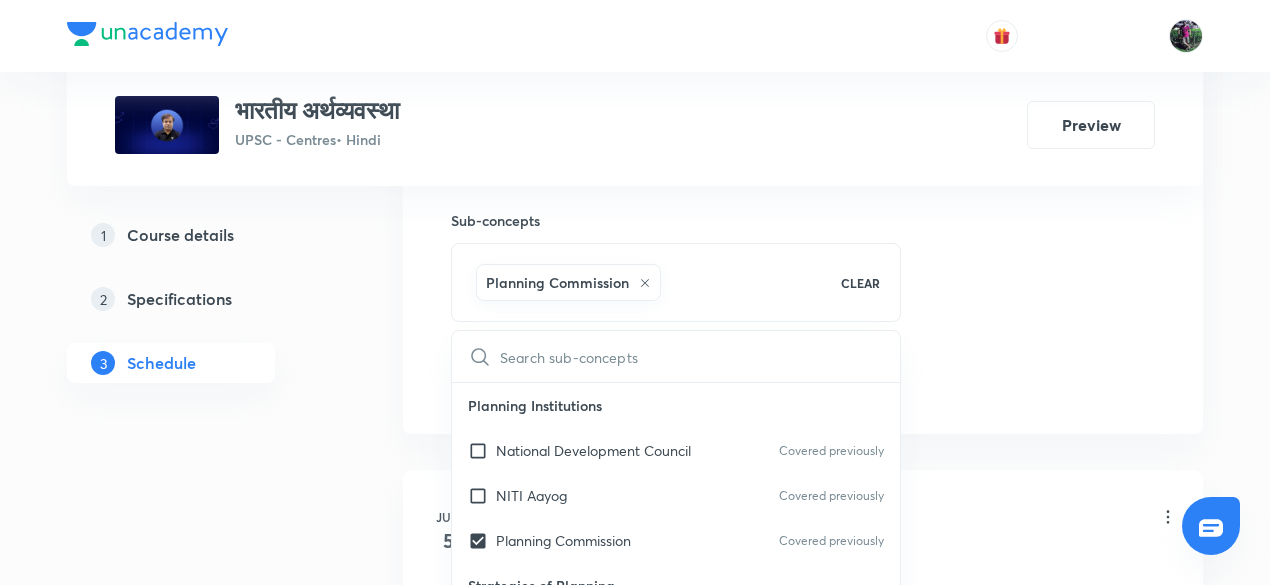 click on "Session  46 Live class Session title 24/99 भारतीय अर्थव्यवस्था : 46 ​ Schedule for Aug 5, 2025, 5:00 PM ​ Duration (in minutes) 150 ​   Session type Online Offline Room 201 Sub-concepts Planning Commission CLEAR ​ Planning Institutions National Development Council Covered previously NITI Aayog Covered previously Planning Commission Covered previously Strategies of Planning Gandhian Strategy Harrod Domar Strategy Nehru Mahalanobis strategy International Monetary Fund IMF Reforms IMF: Establishment, Objectives & Quota Regional Trade Agreements PTA & FTA RCEP SAFTA TPP World Bank Group IBRD, IDA, IFC, ICSID and MIGA World Trade Organisation Agreement on Agriculture & Peace Clause Doha & Nairobi Ministerial Conferences GATT to WTO IPR Issues & New IPR Policy 2016 TRIPs & TRIPS+ WTO: Objectives, Functions & Structure Alternative to GDP Green GDP Happiness Index Human Development Index Human Poverty Index Social Progress Index International Organisations Taxation POEM NNP" at bounding box center (803, -79) 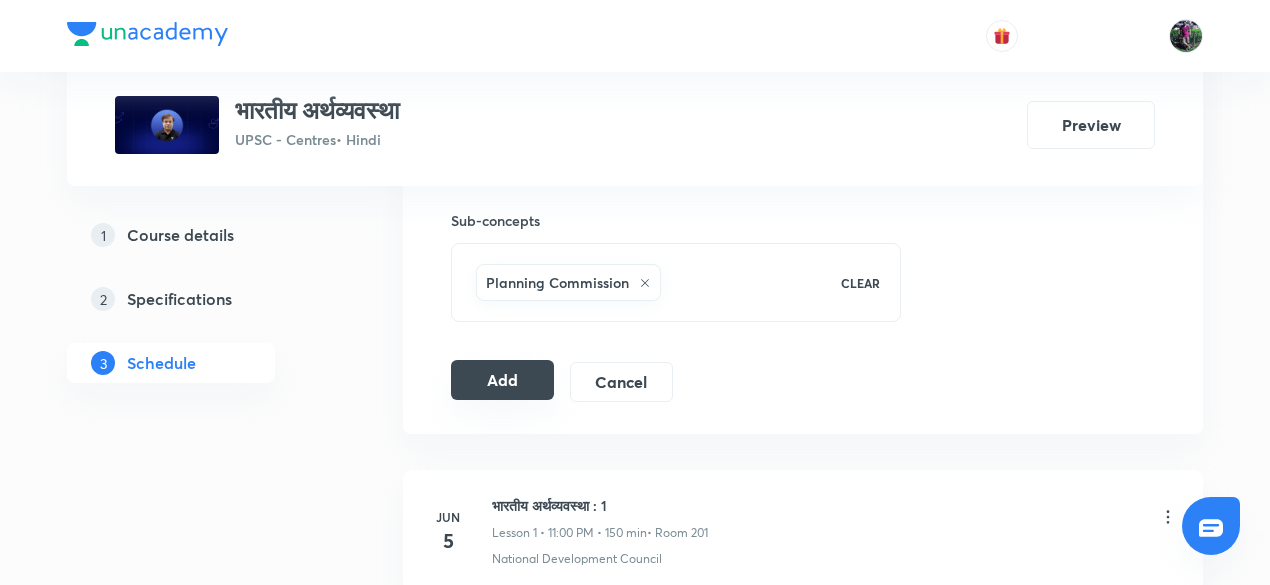 click on "Add" at bounding box center [502, 380] 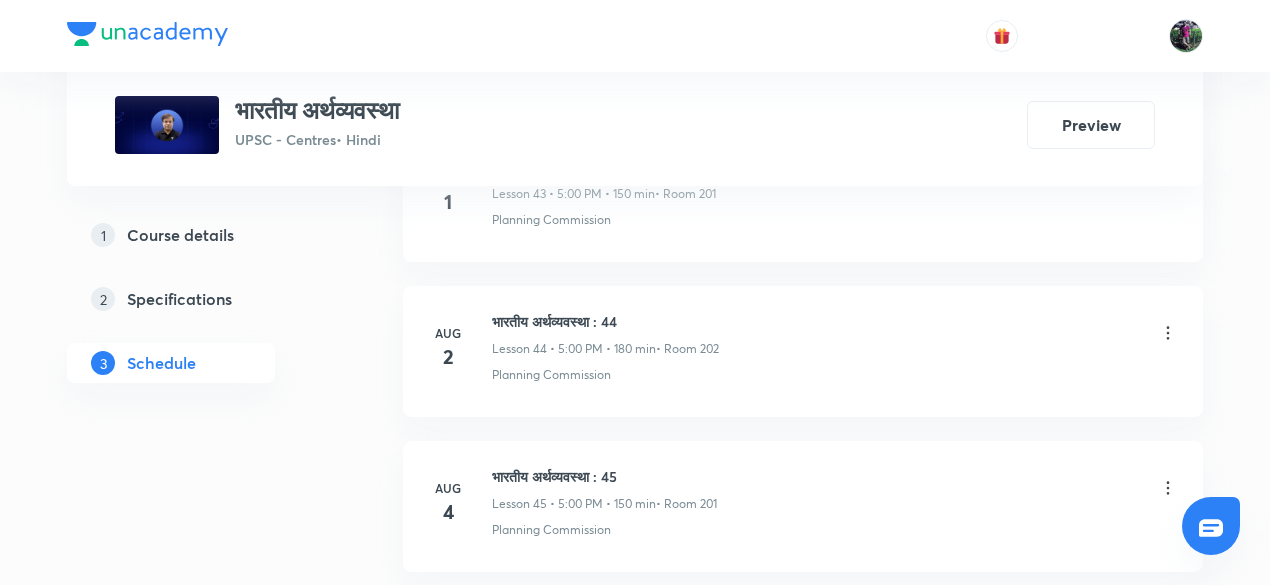 scroll, scrollTop: 7981, scrollLeft: 0, axis: vertical 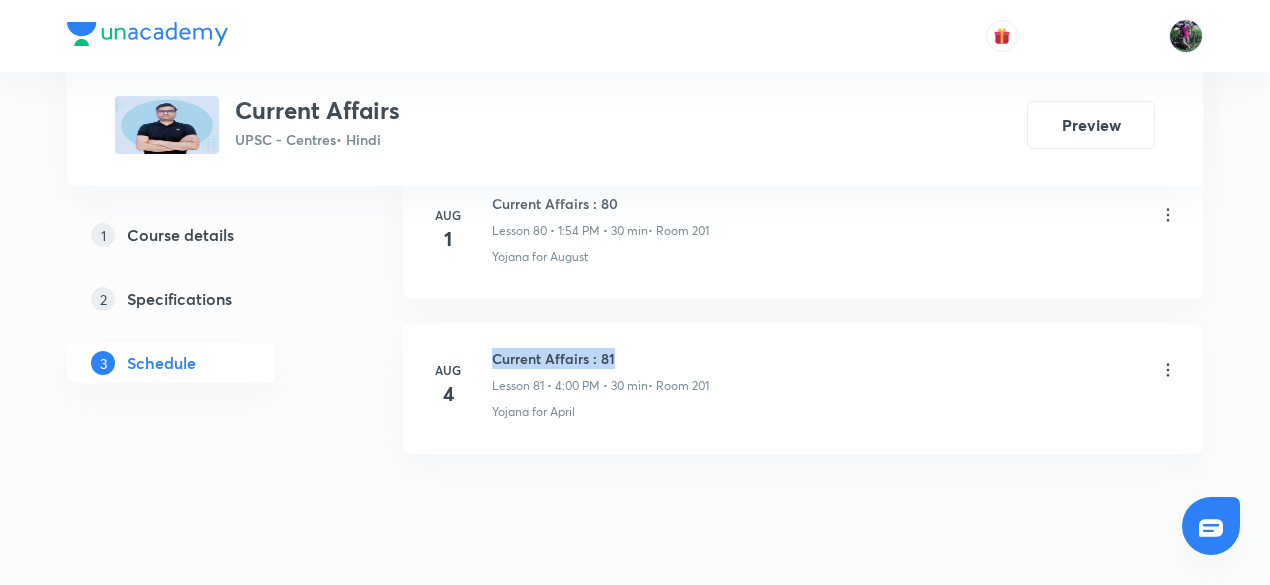 drag, startPoint x: 495, startPoint y: 299, endPoint x: 638, endPoint y: 285, distance: 143.68369 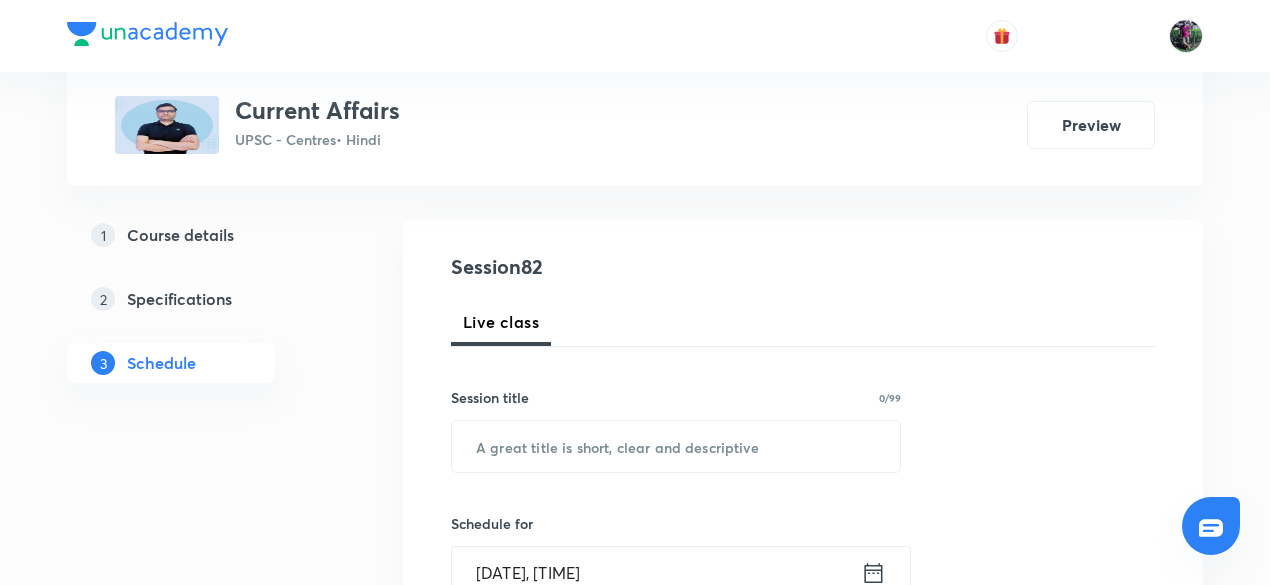 scroll, scrollTop: 263, scrollLeft: 0, axis: vertical 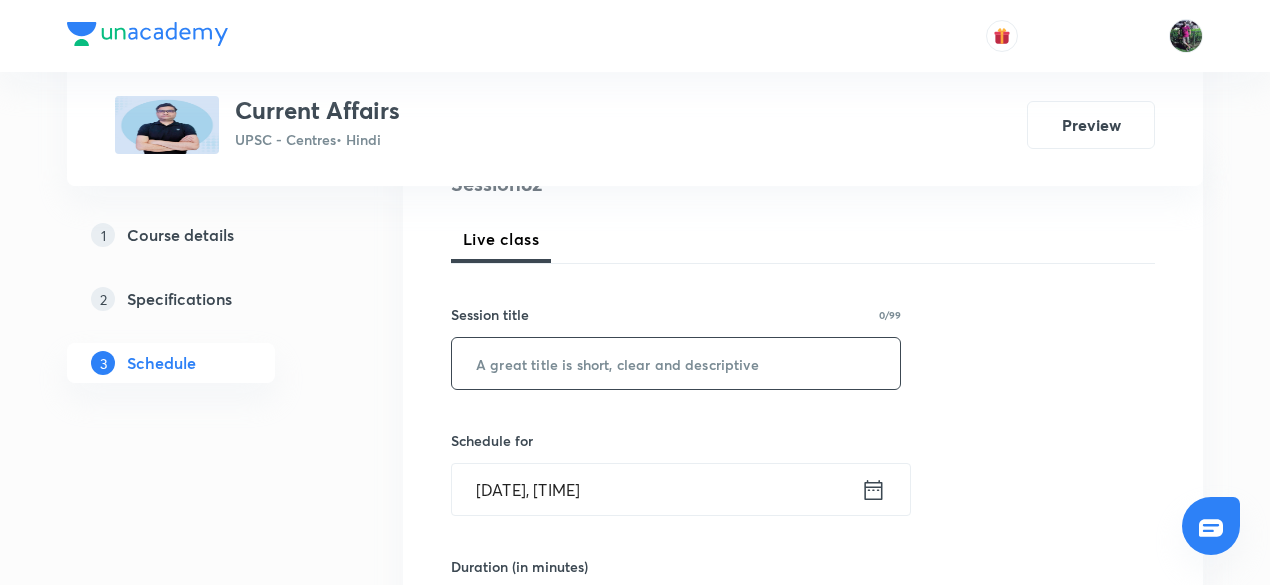 click at bounding box center (676, 363) 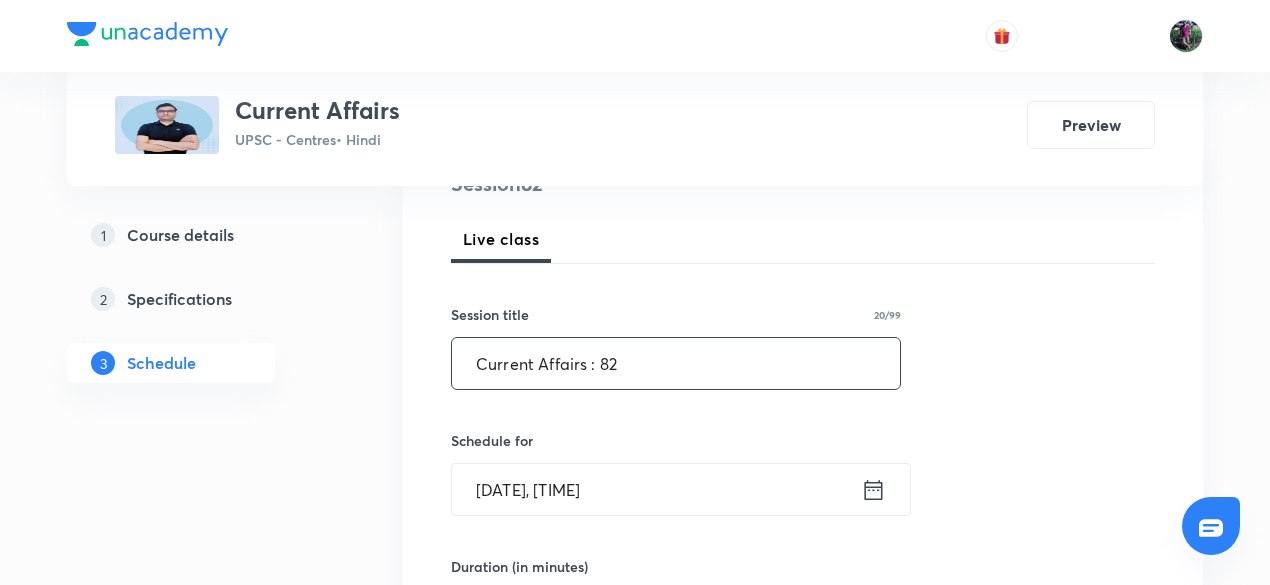 type on "Current Affairs : 82" 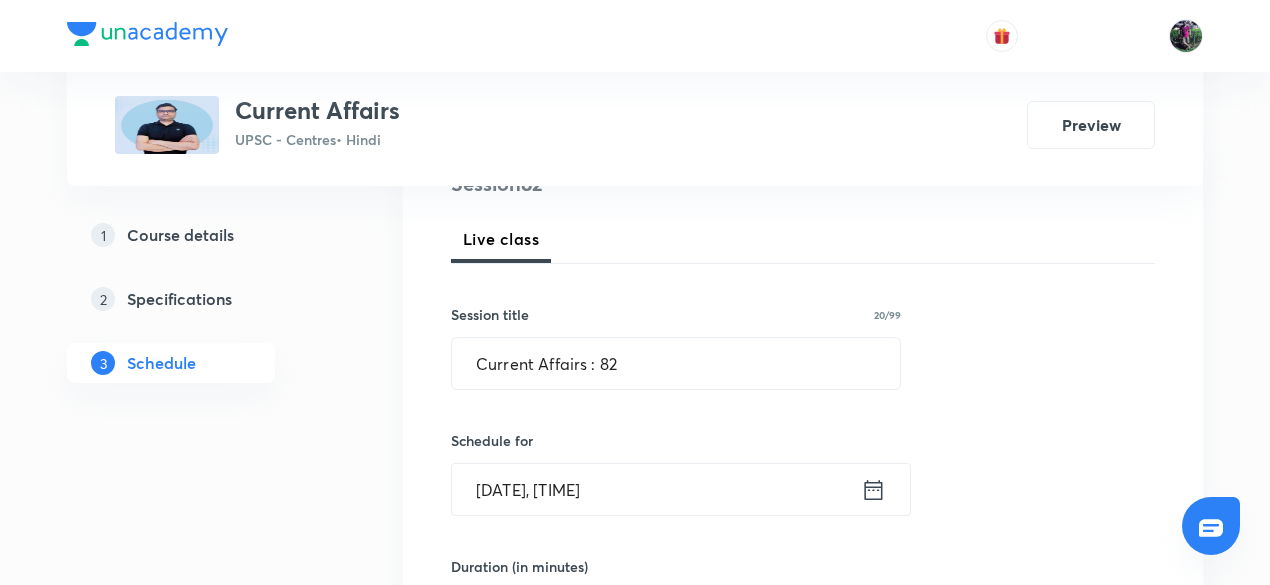 click on "[DATE], [TIME]" at bounding box center [656, 489] 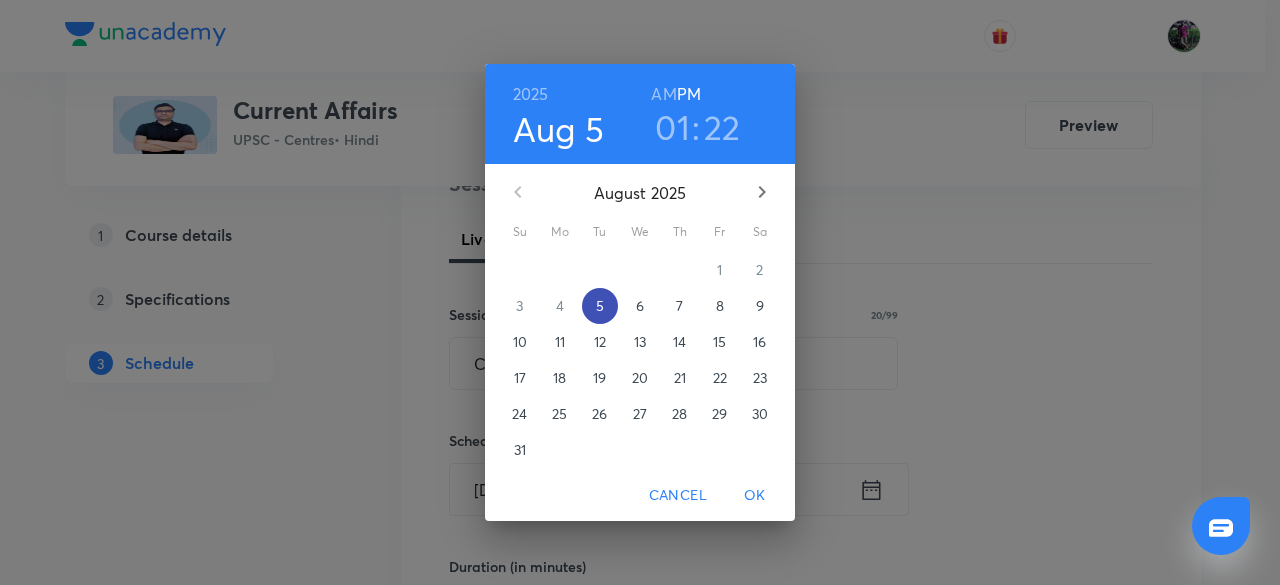click on "5" at bounding box center (600, 306) 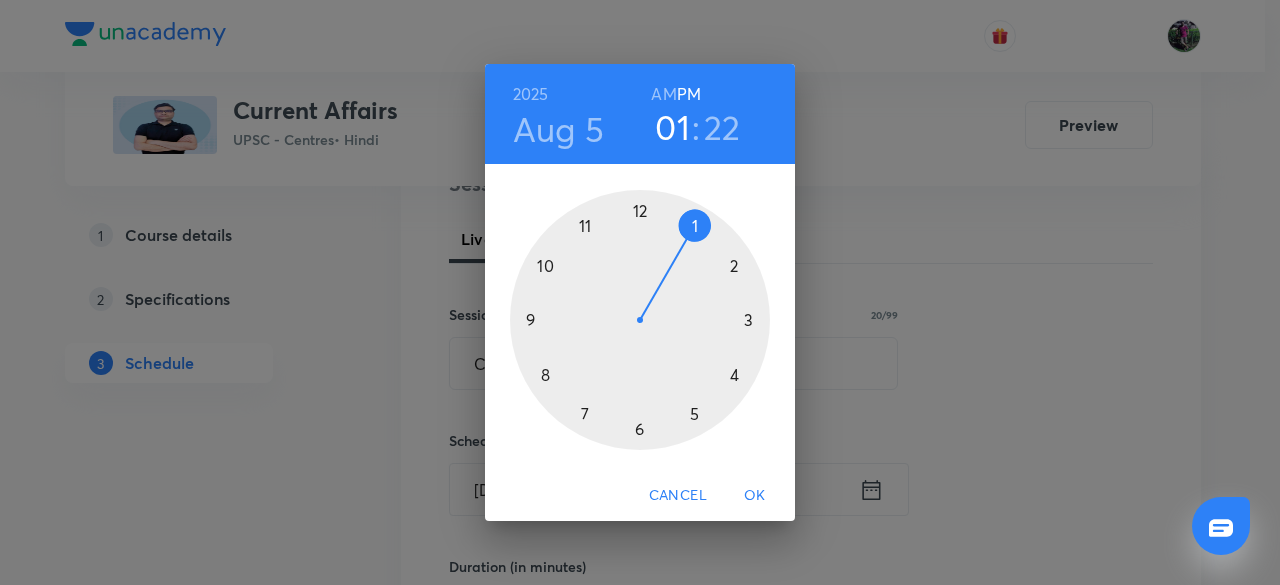 click at bounding box center (640, 320) 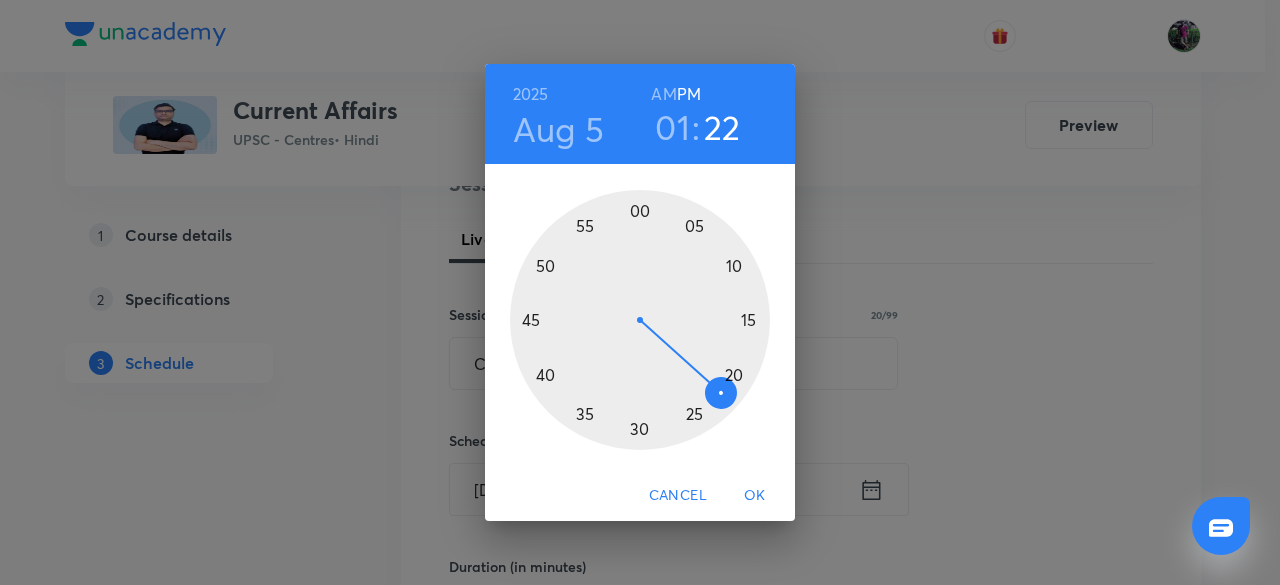 click at bounding box center (640, 320) 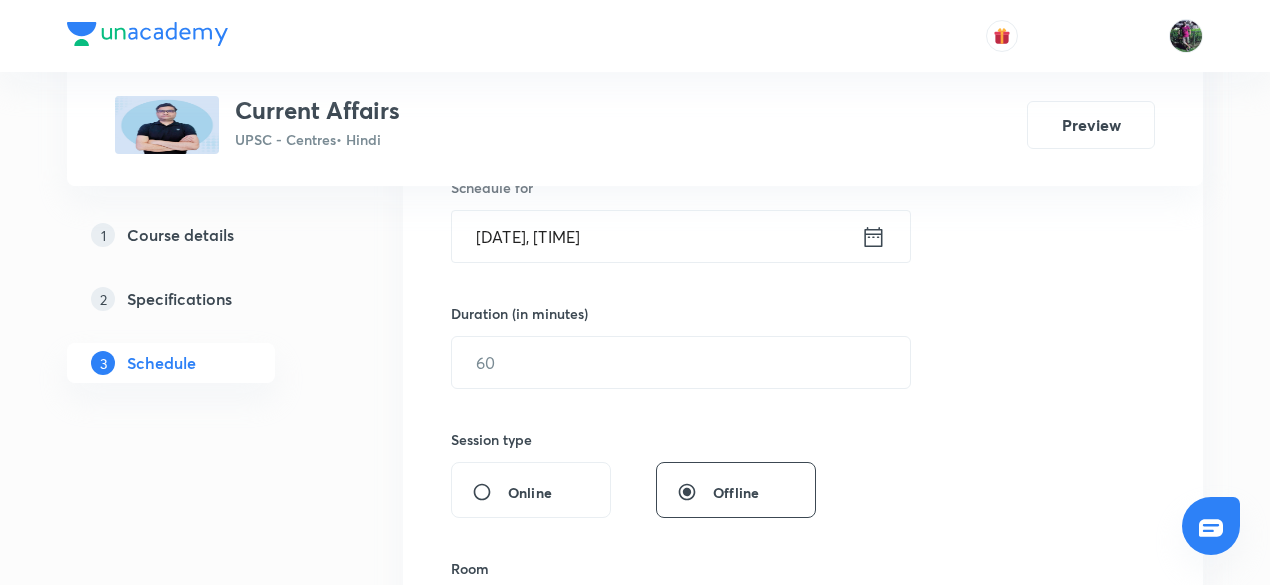 scroll, scrollTop: 571, scrollLeft: 0, axis: vertical 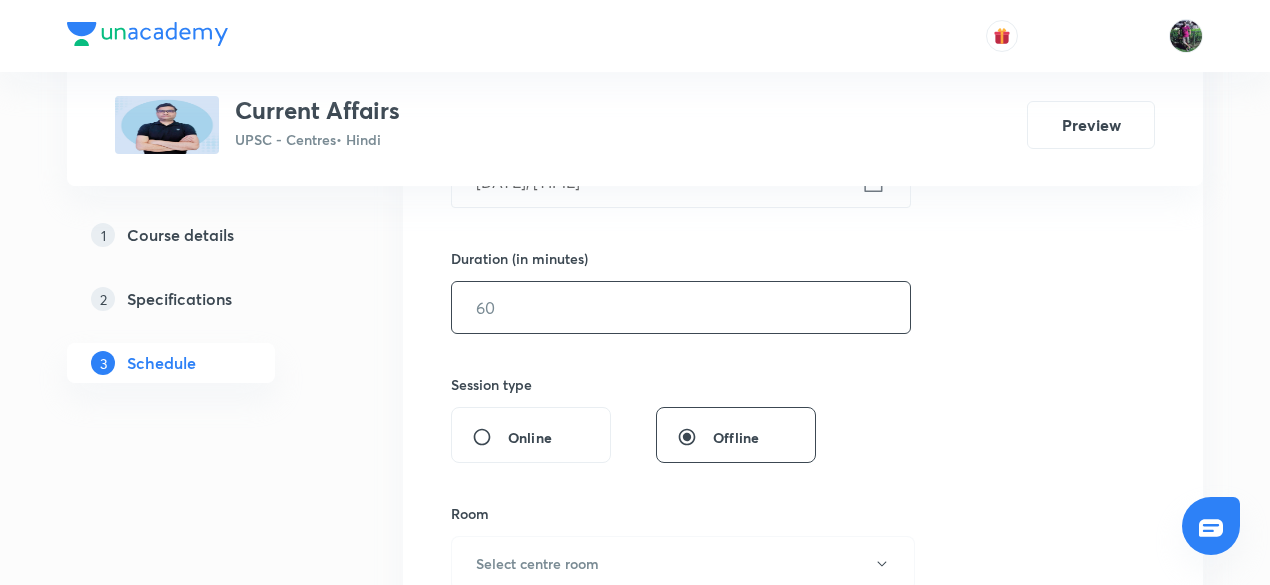 click at bounding box center (681, 307) 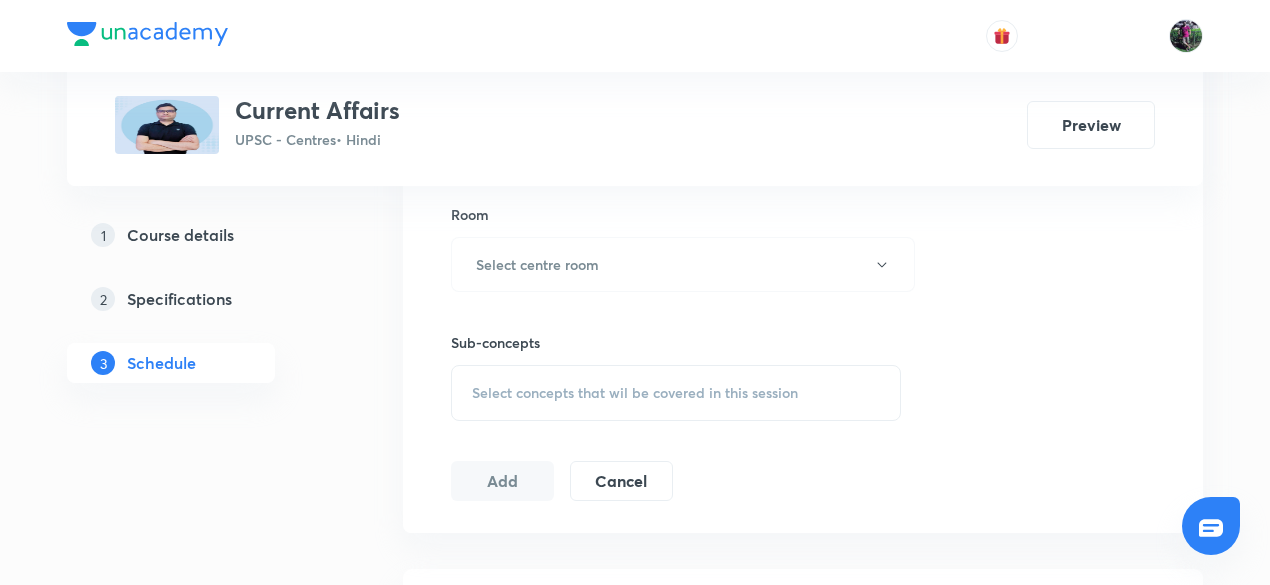 scroll, scrollTop: 873, scrollLeft: 0, axis: vertical 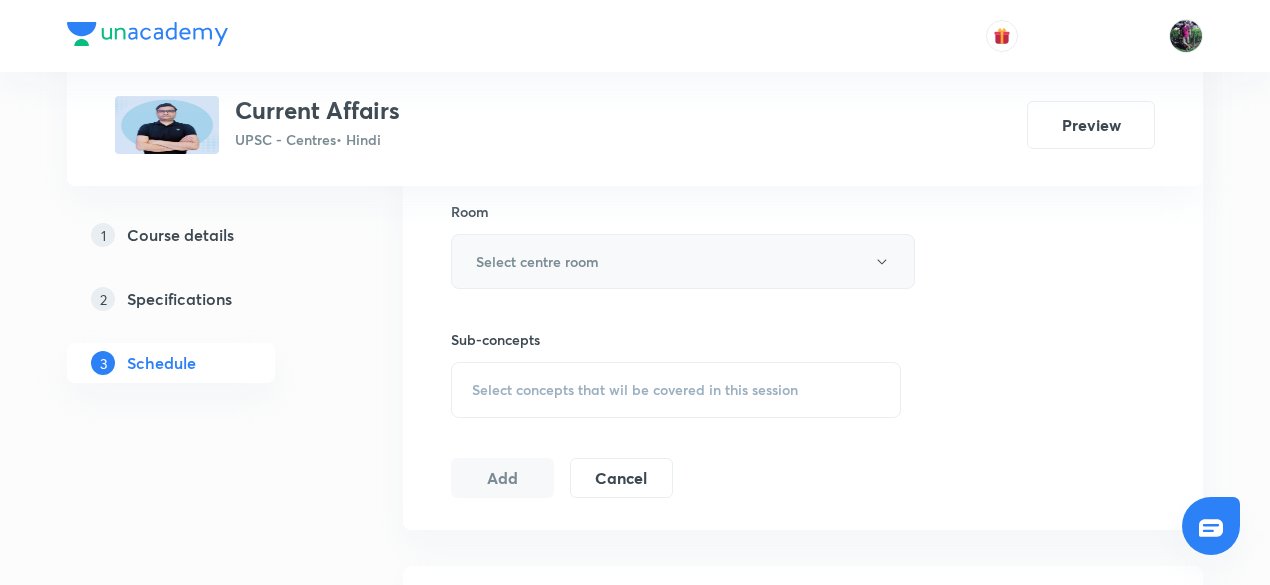 type on "30" 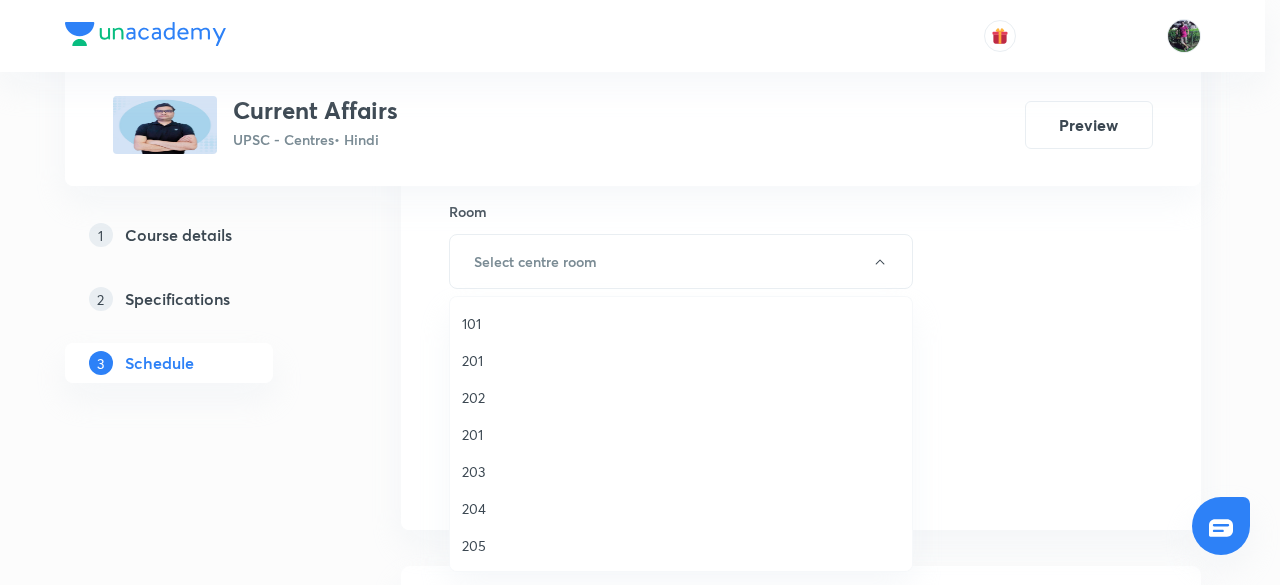 click on "201" at bounding box center (681, 434) 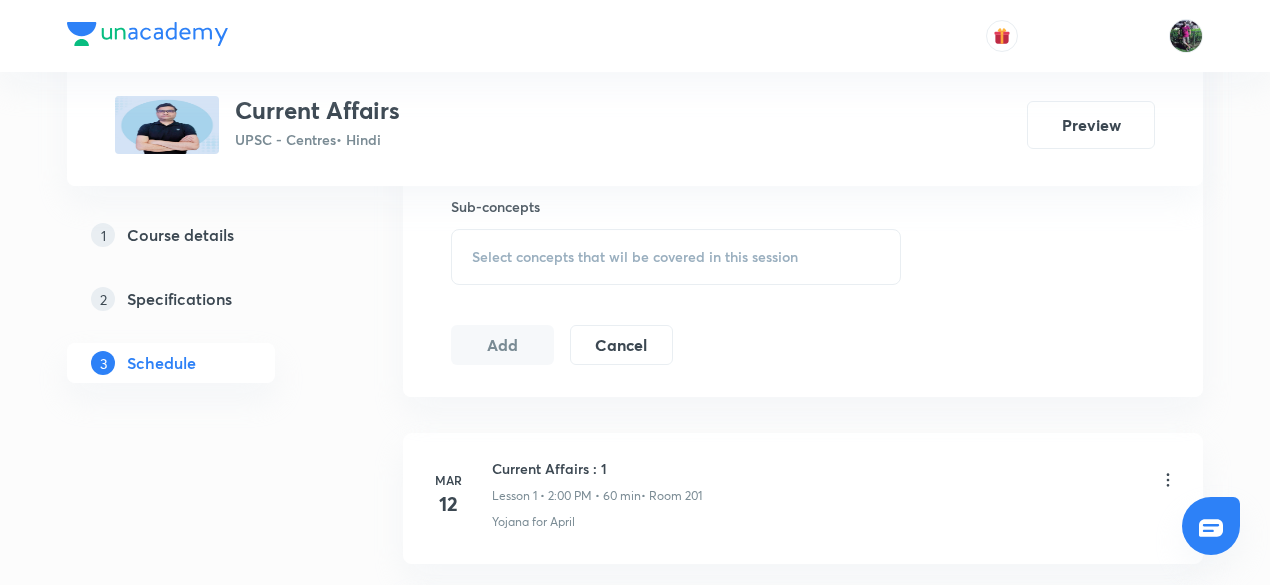 scroll, scrollTop: 1007, scrollLeft: 0, axis: vertical 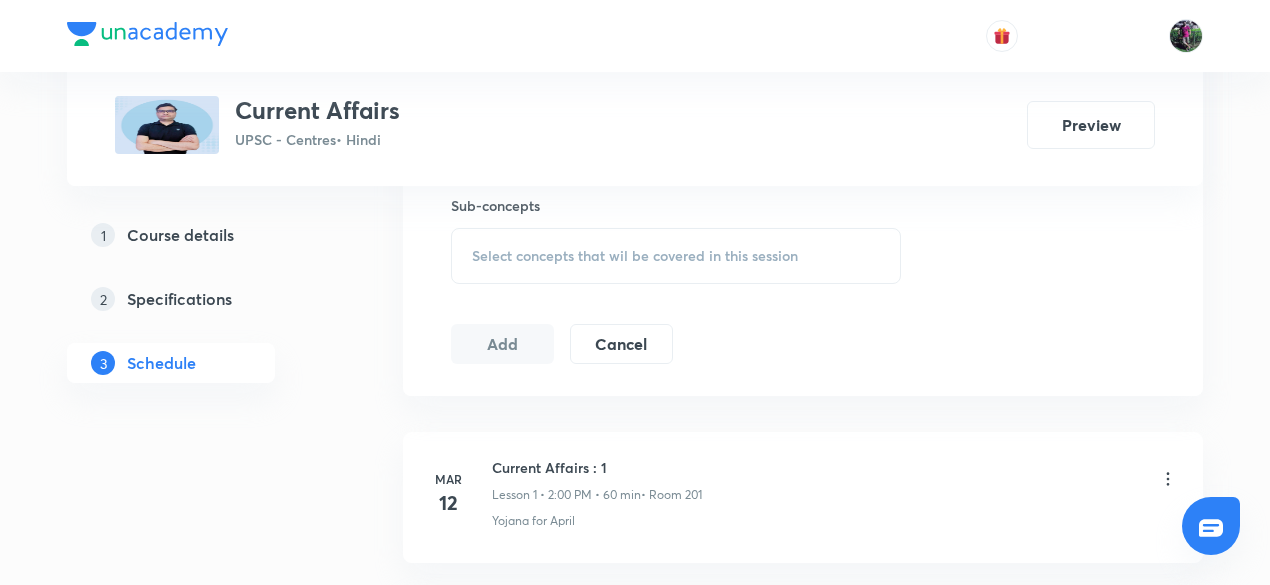 click on "Select concepts that wil be covered in this session" at bounding box center [635, 256] 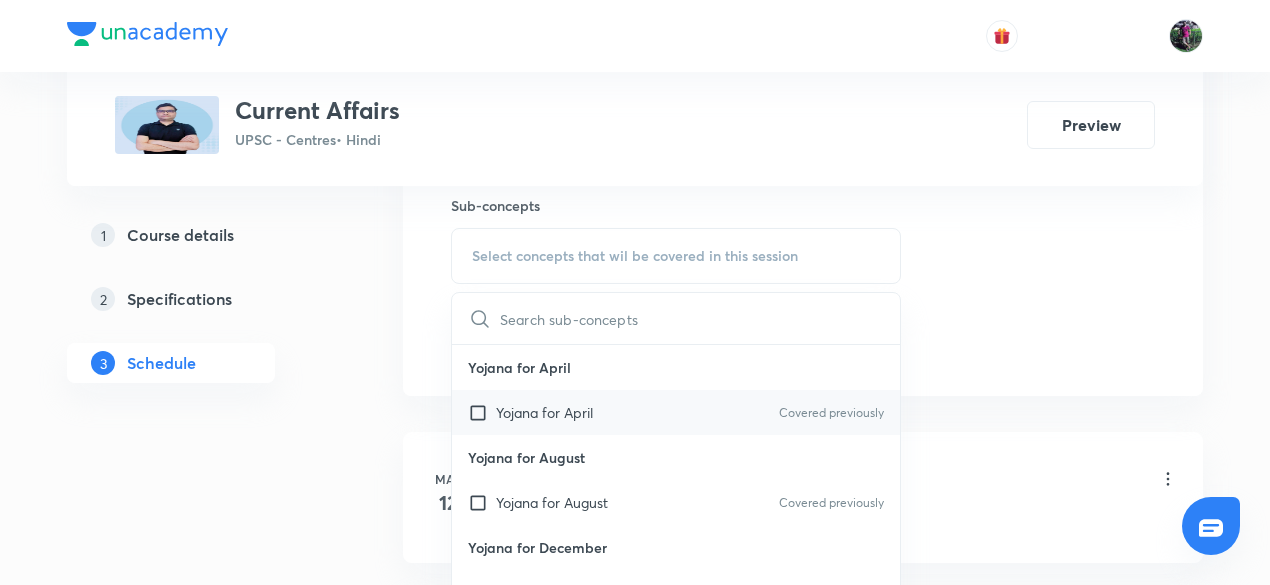 click on "Yojana for April" at bounding box center [544, 412] 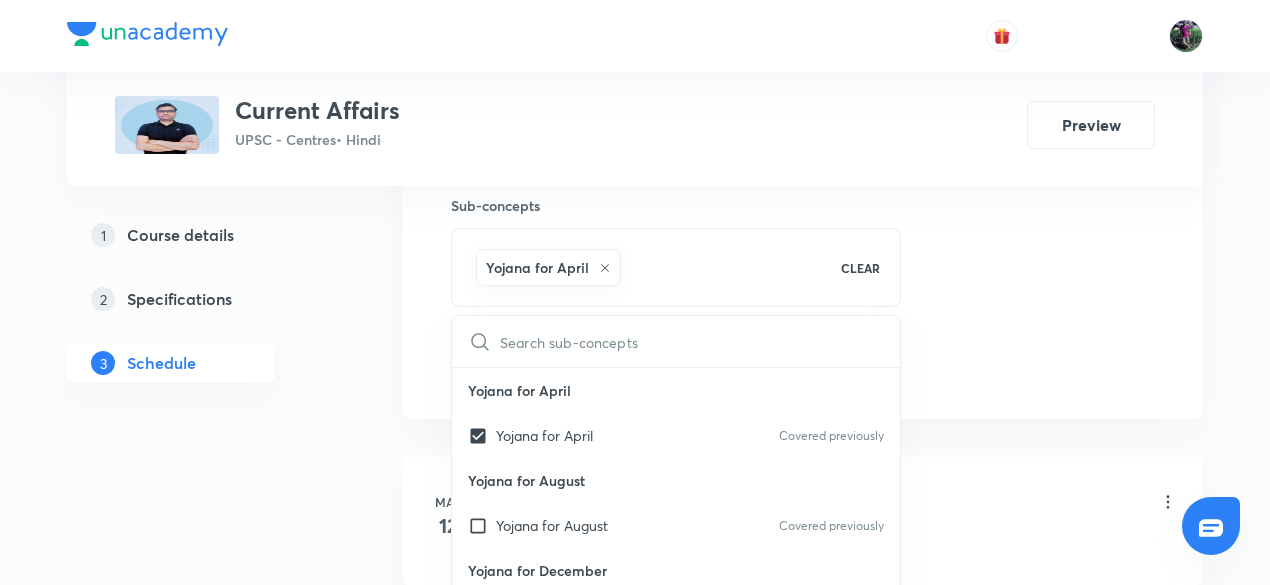 click on "Session  82 Live class Session title 20/99 Current Affairs : 82 ​ Schedule for [DATE], [TIME] ​ Duration (in minutes) 30 ​   Session type Online Offline Room 201 Sub-concepts Yojana for April CLEAR ​ Yojana for April Yojana for April Covered previously Yojana for August Yojana for August Covered previously Yojana for December Yojana for December Covered previously Yojana for February Yojana for February Yojana for January Yojana for January Yojana for July Yojana for July Yojana for June Yojana for June Yojana for March Yojana for March Yojana for May Yojana for May Yojana for November Yojana for November Yojana for October Yojana for October Yojana for September Yojana for September Add Cancel" at bounding box center [803, -94] 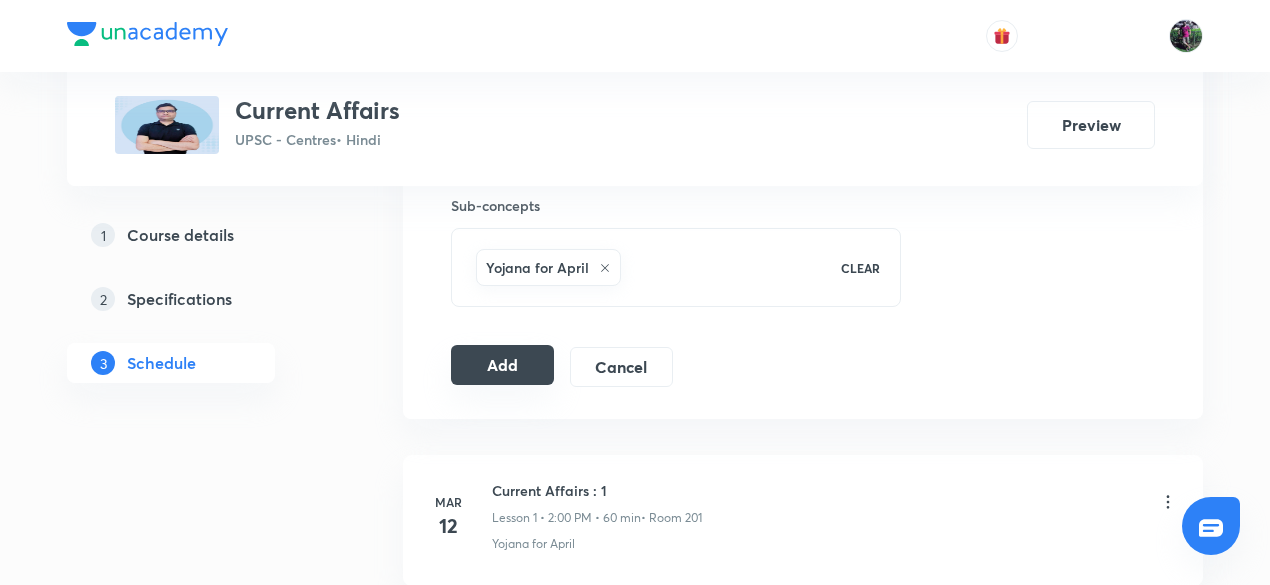 click on "Add" at bounding box center [502, 365] 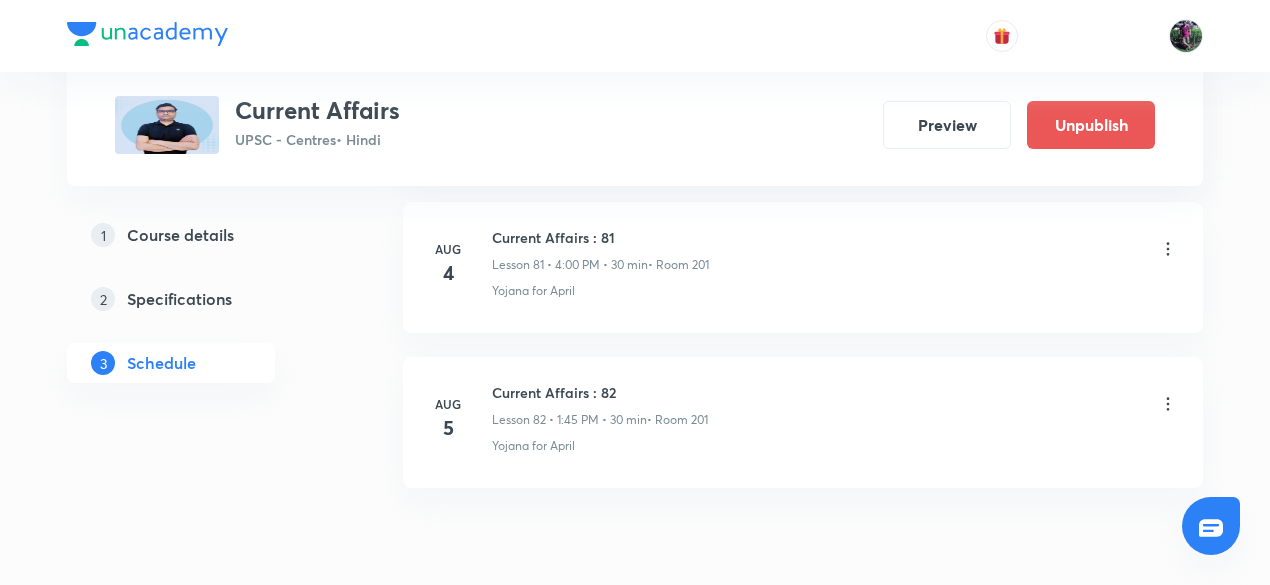 scroll, scrollTop: 12754, scrollLeft: 0, axis: vertical 